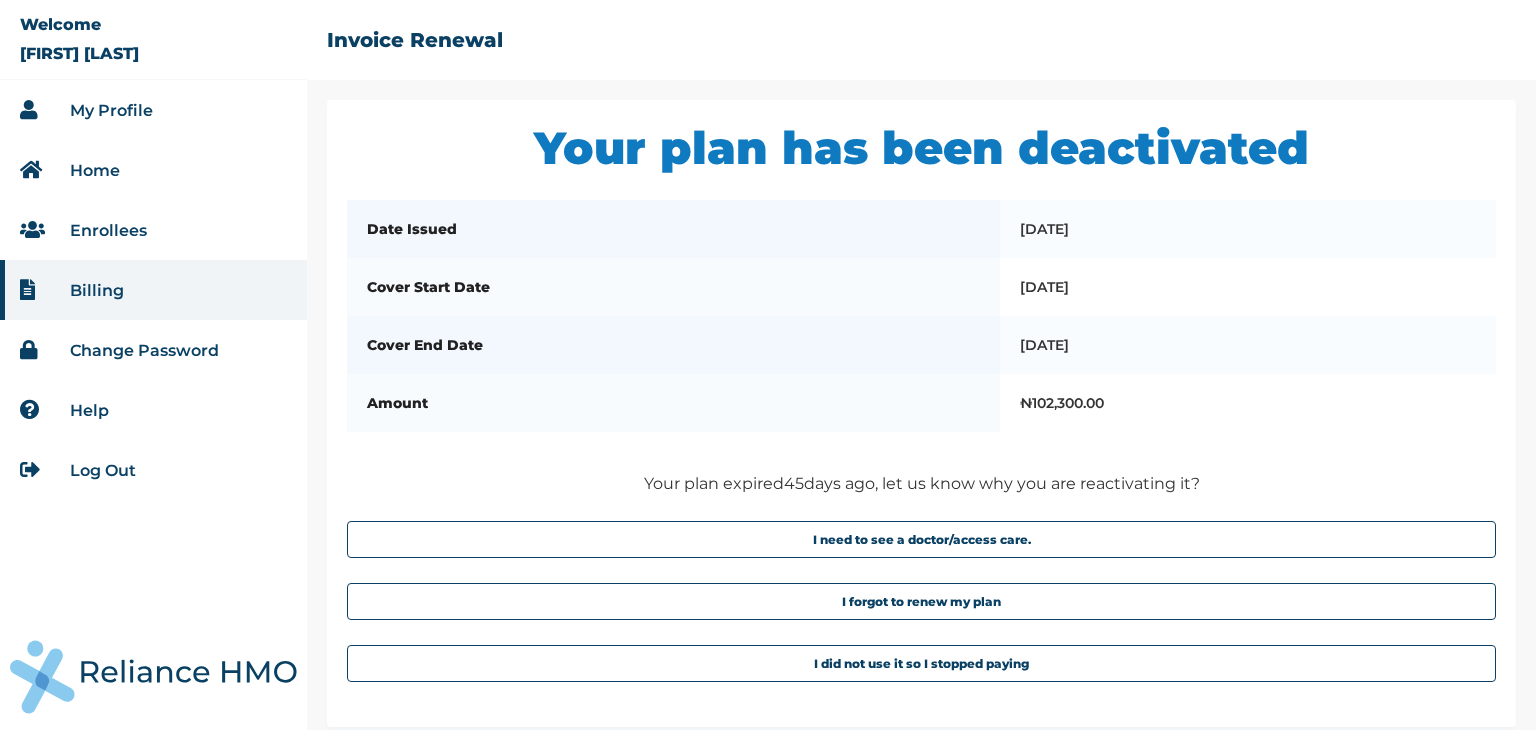 scroll, scrollTop: 0, scrollLeft: 0, axis: both 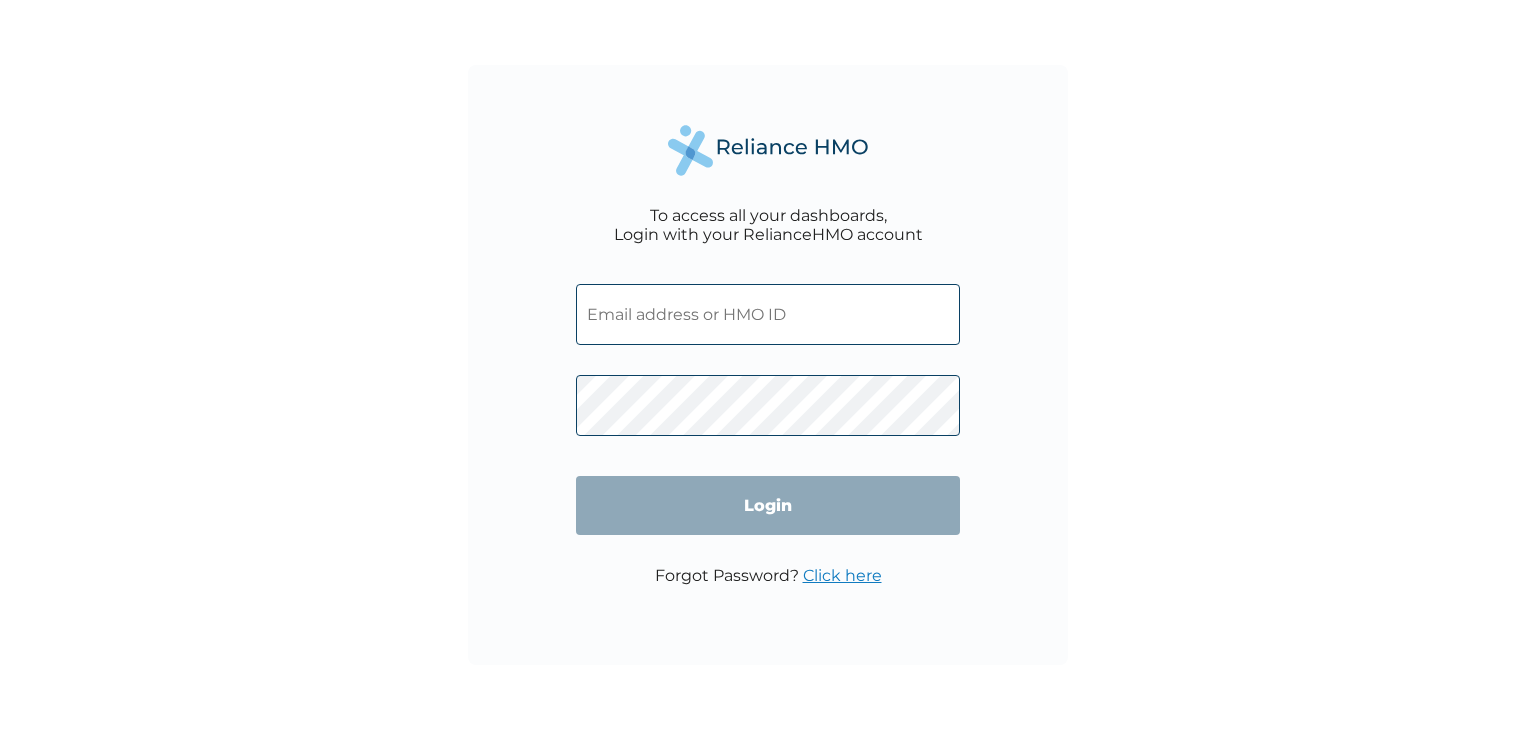 click at bounding box center [768, 314] 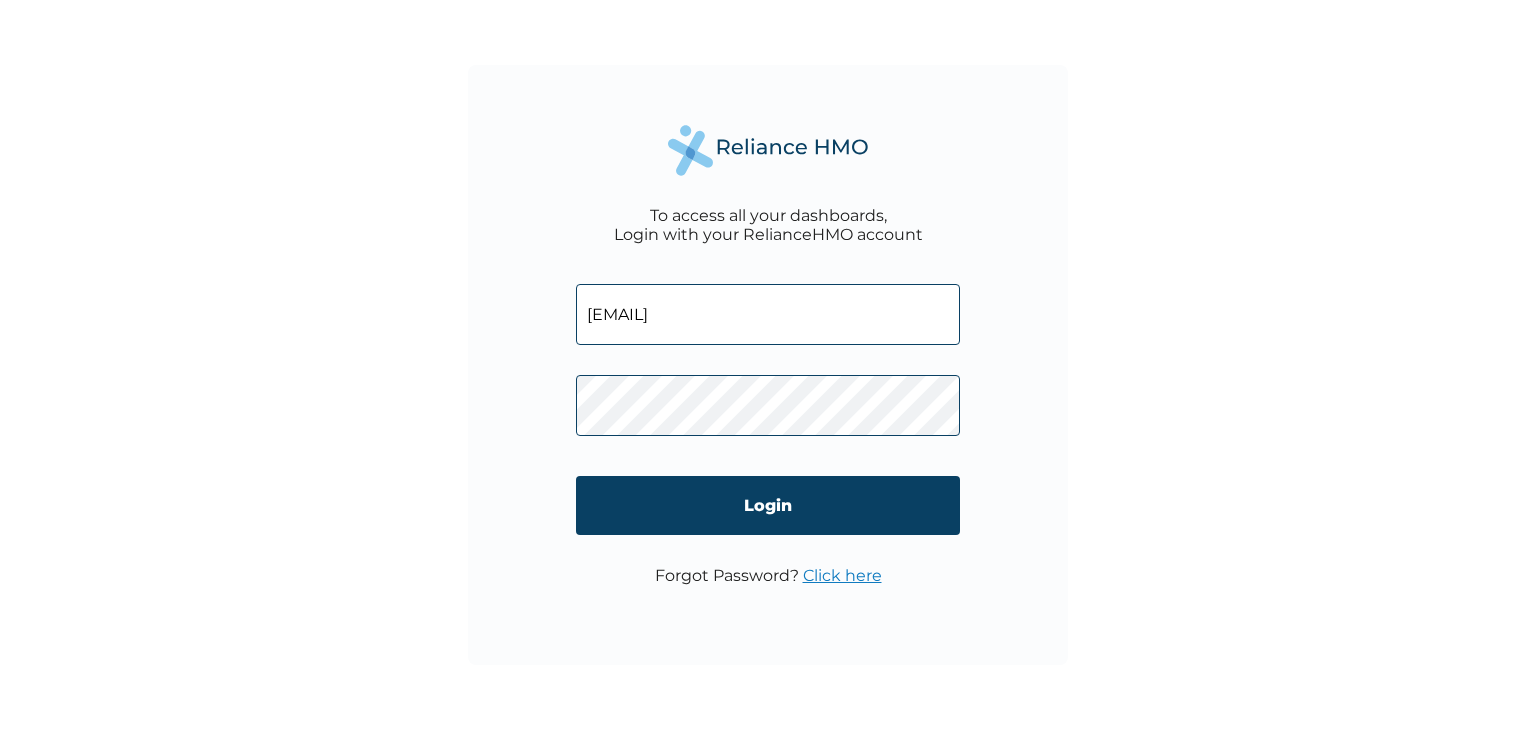 click on "Login" at bounding box center (768, 505) 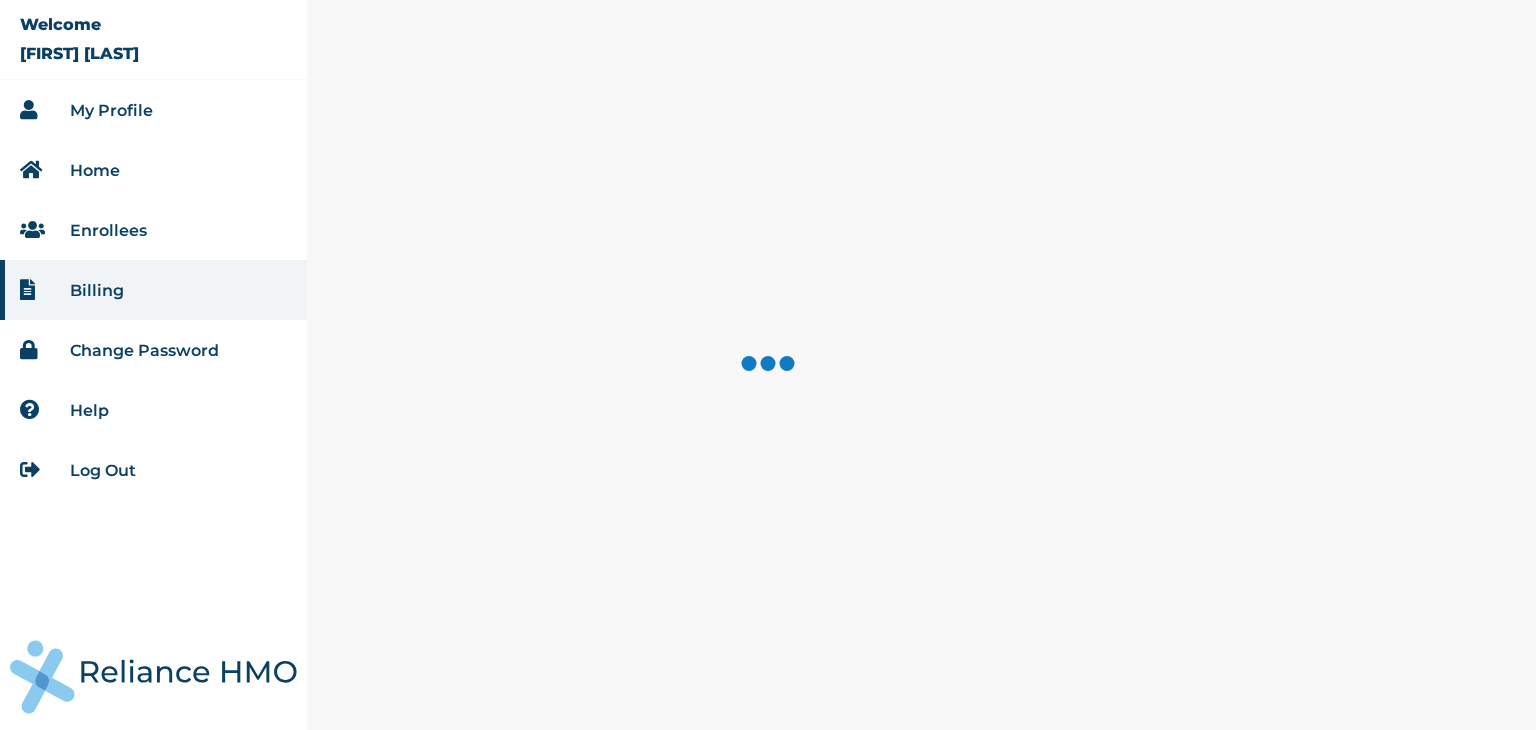 scroll, scrollTop: 0, scrollLeft: 0, axis: both 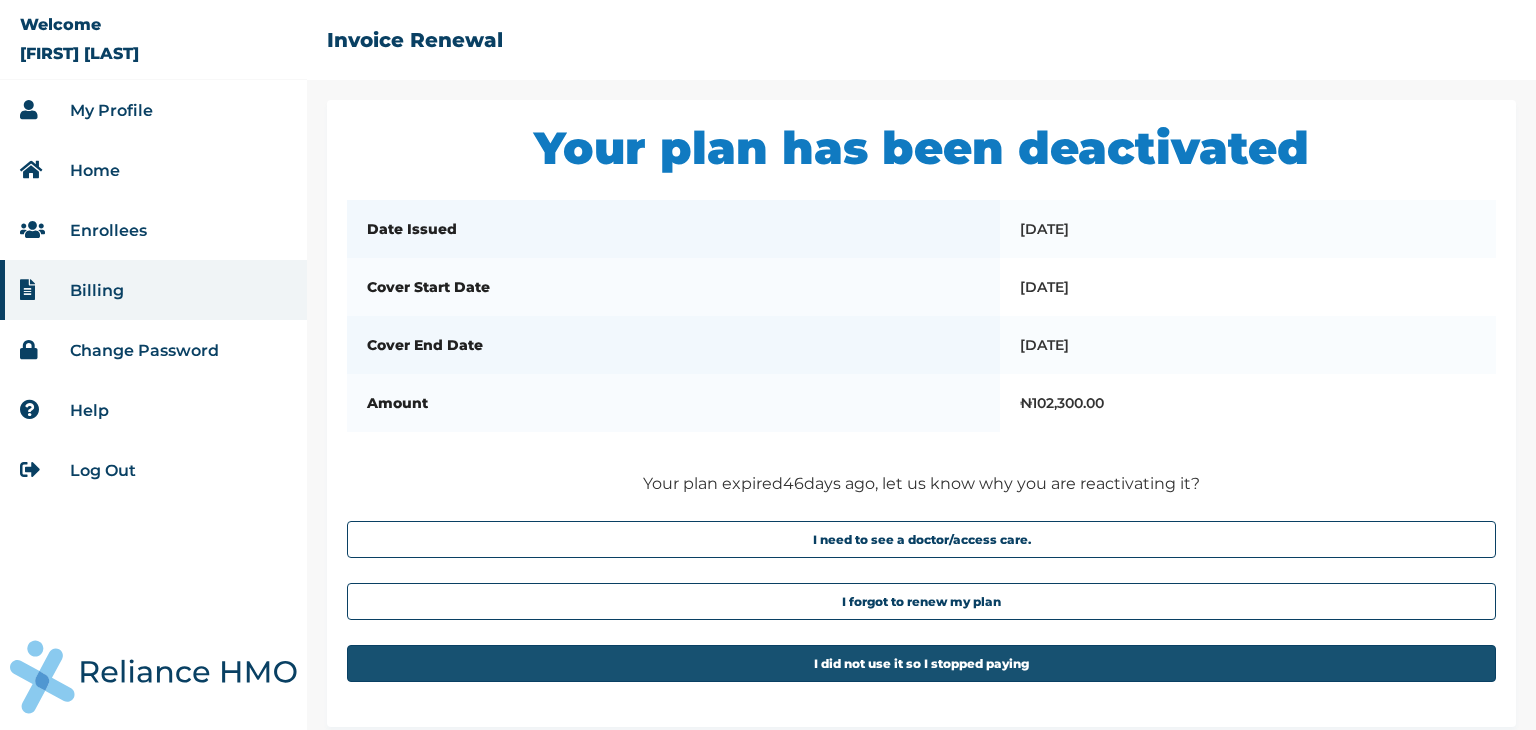 click on "I did not use it so I stopped paying" at bounding box center [921, 663] 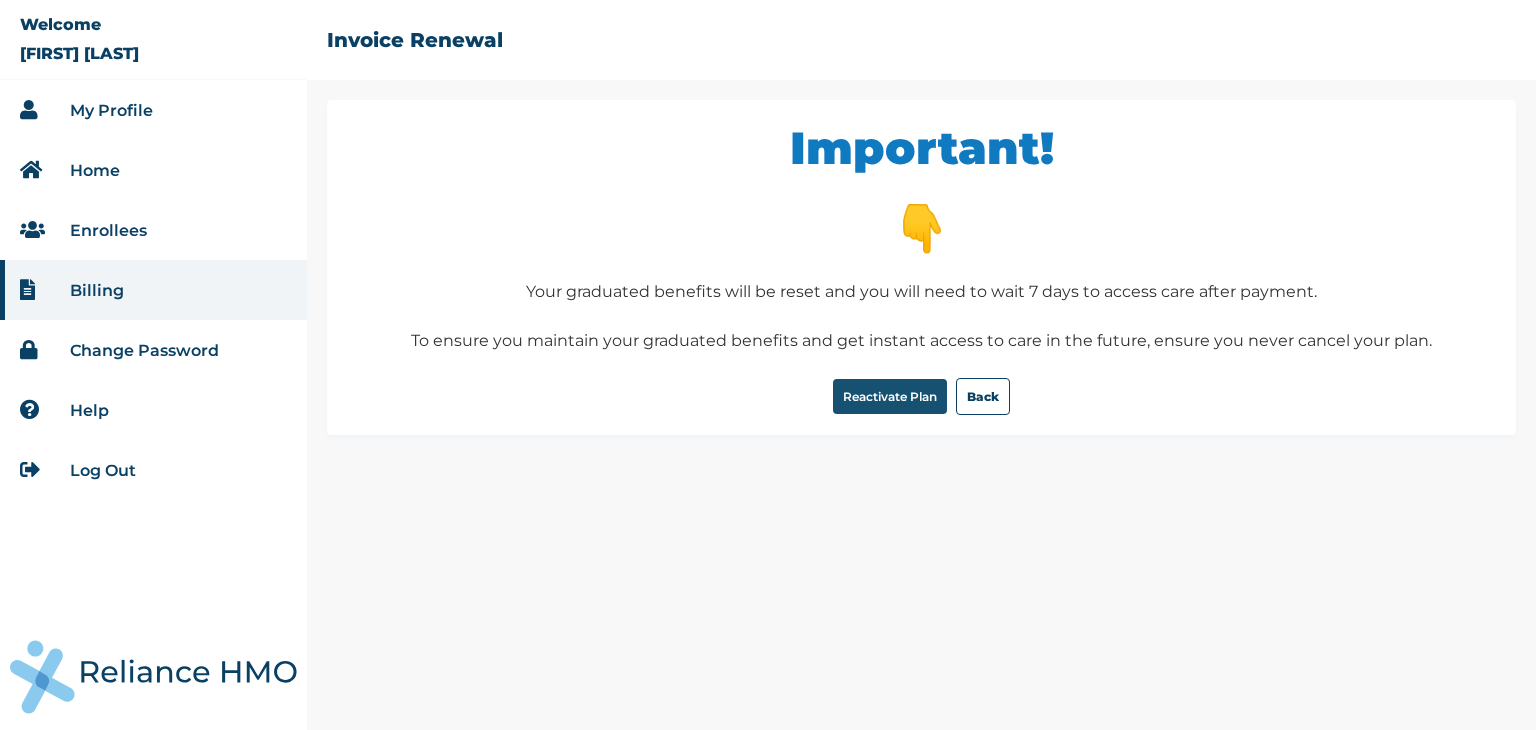 click on "Reactivate Plan" at bounding box center (890, 396) 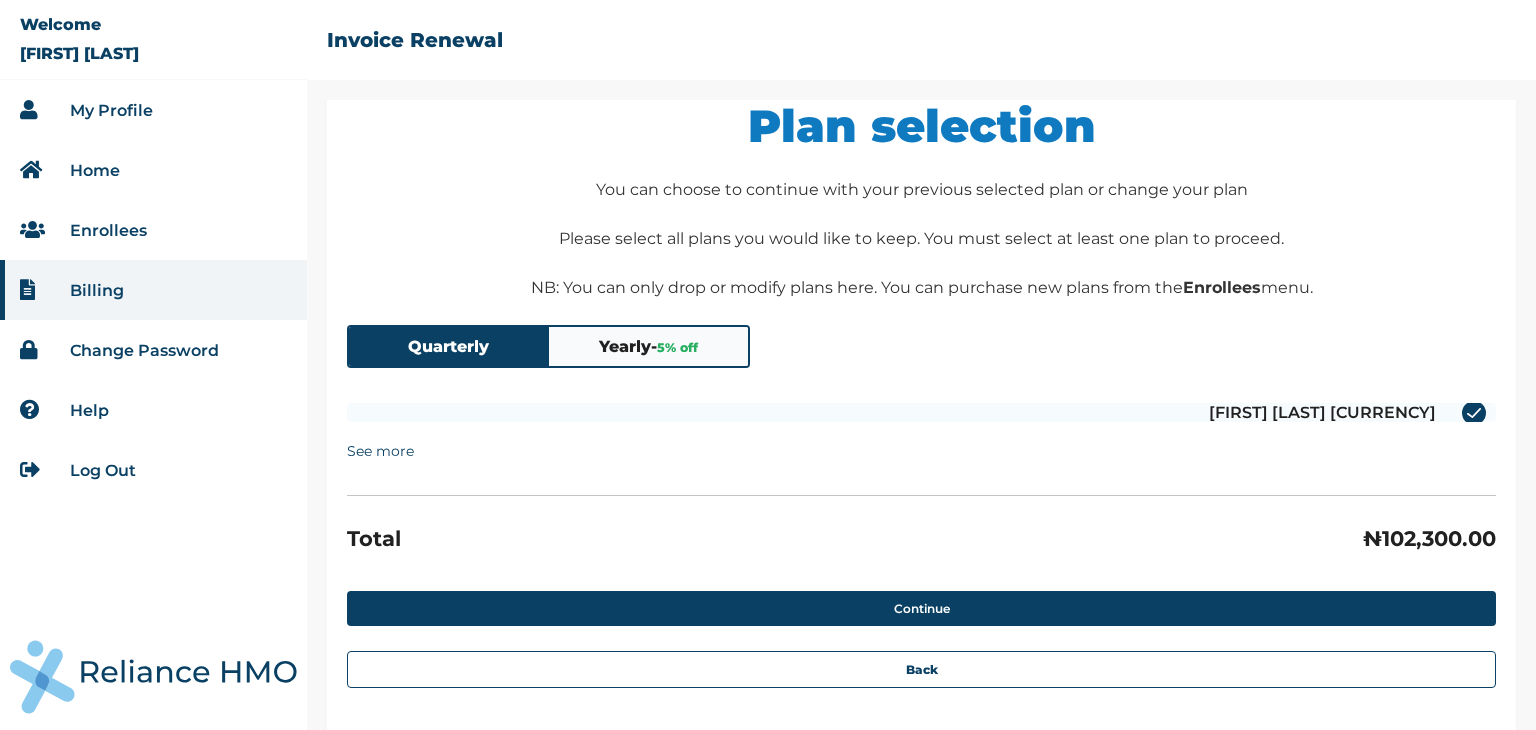 scroll, scrollTop: 44, scrollLeft: 0, axis: vertical 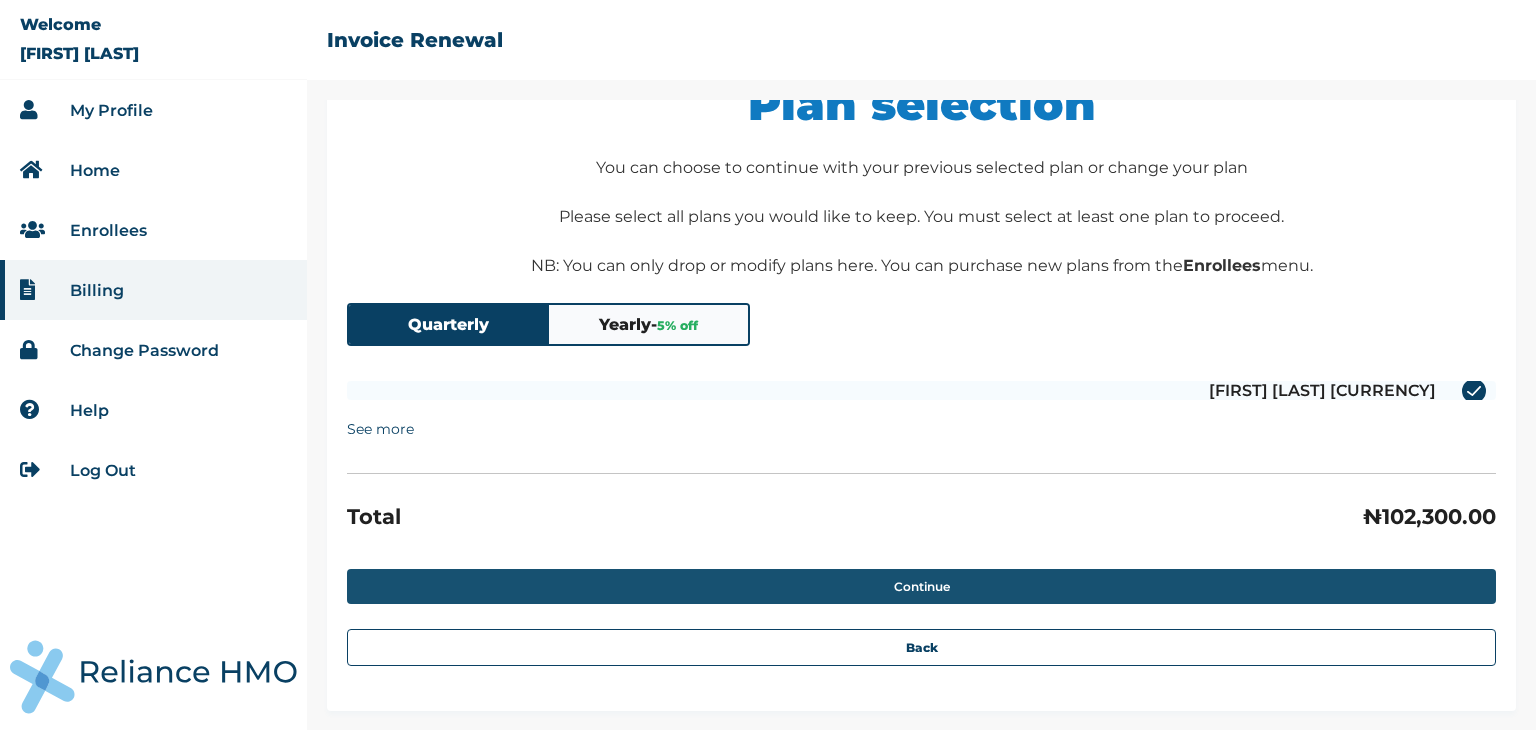 click on "Continue" at bounding box center [921, 586] 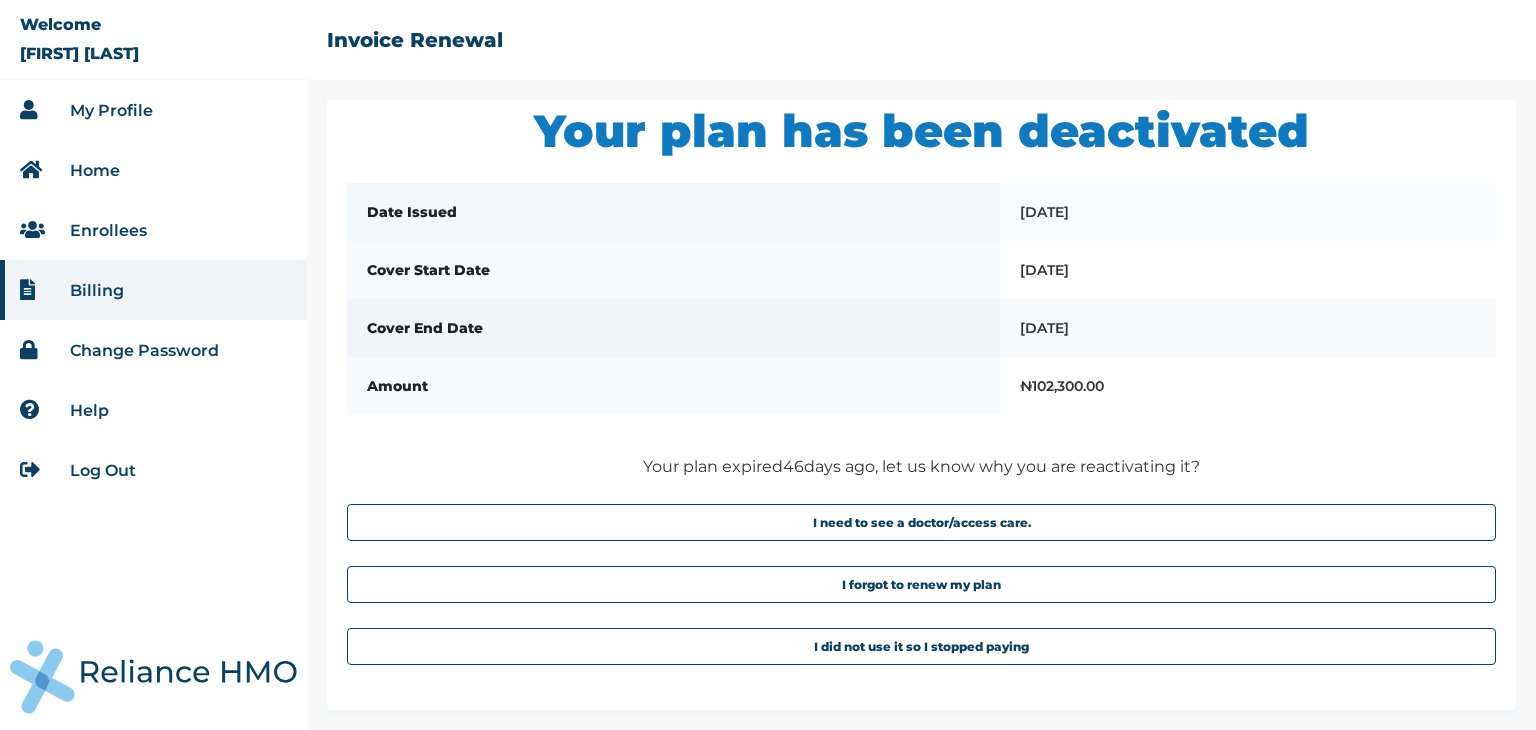 scroll, scrollTop: 131, scrollLeft: 0, axis: vertical 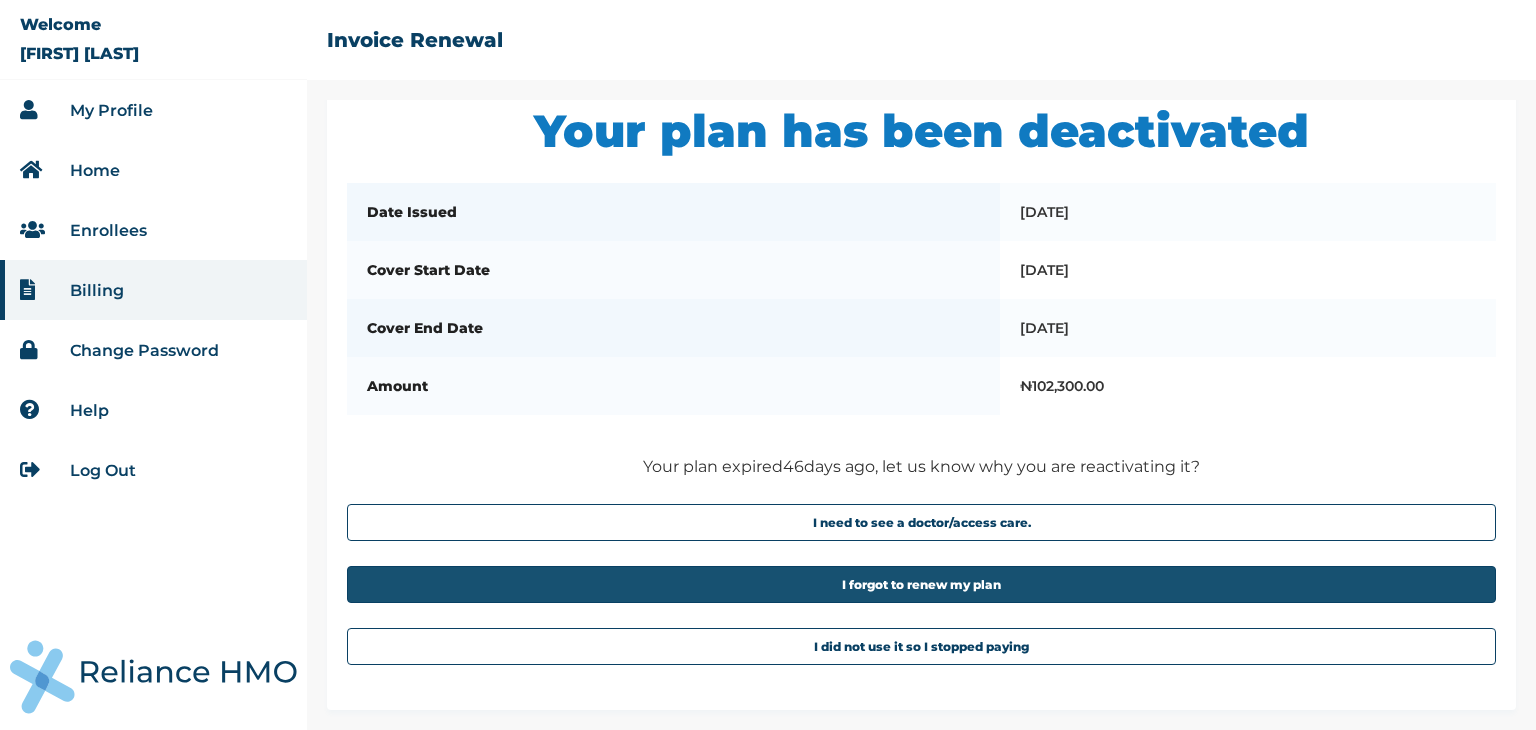 click on "I forgot to renew my plan" at bounding box center (921, 584) 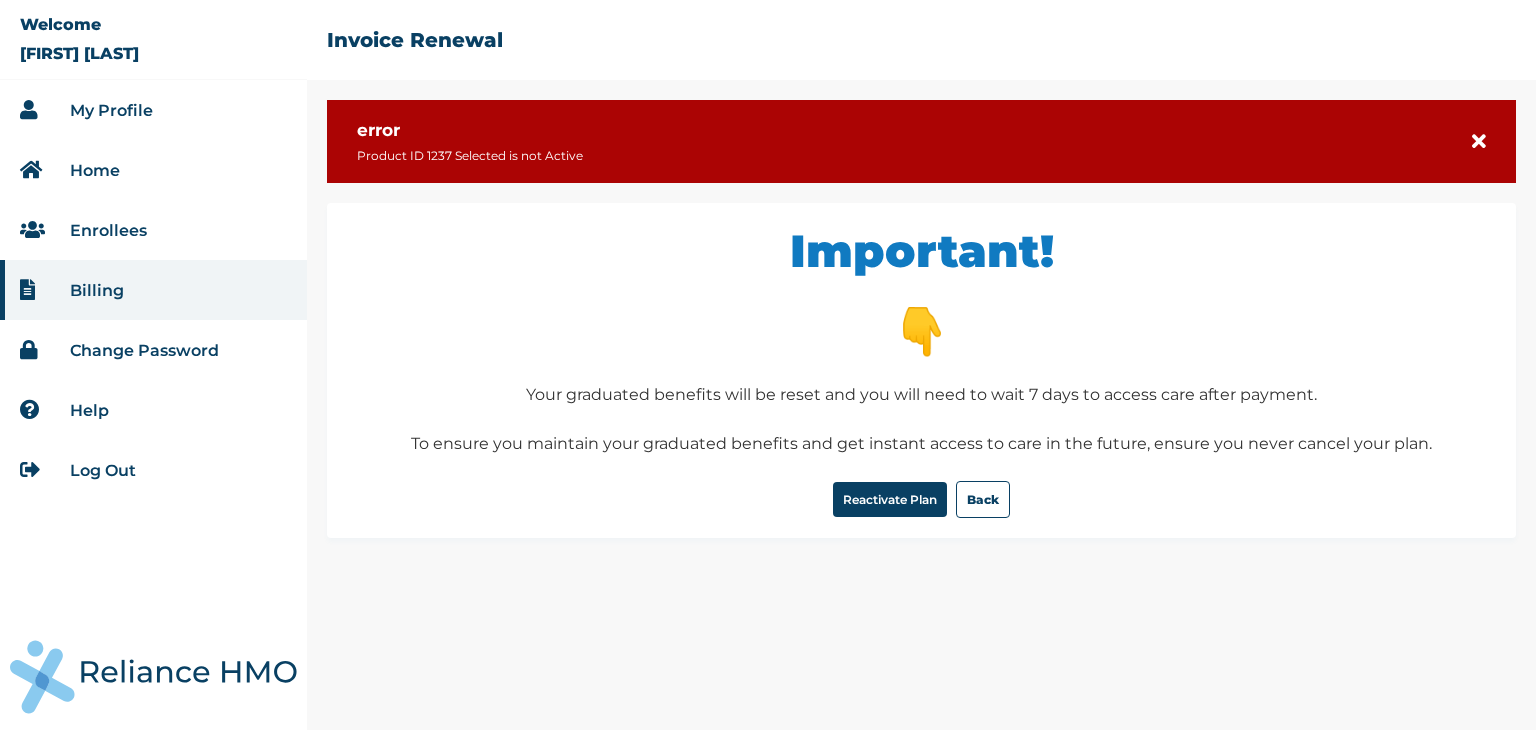 scroll, scrollTop: 0, scrollLeft: 0, axis: both 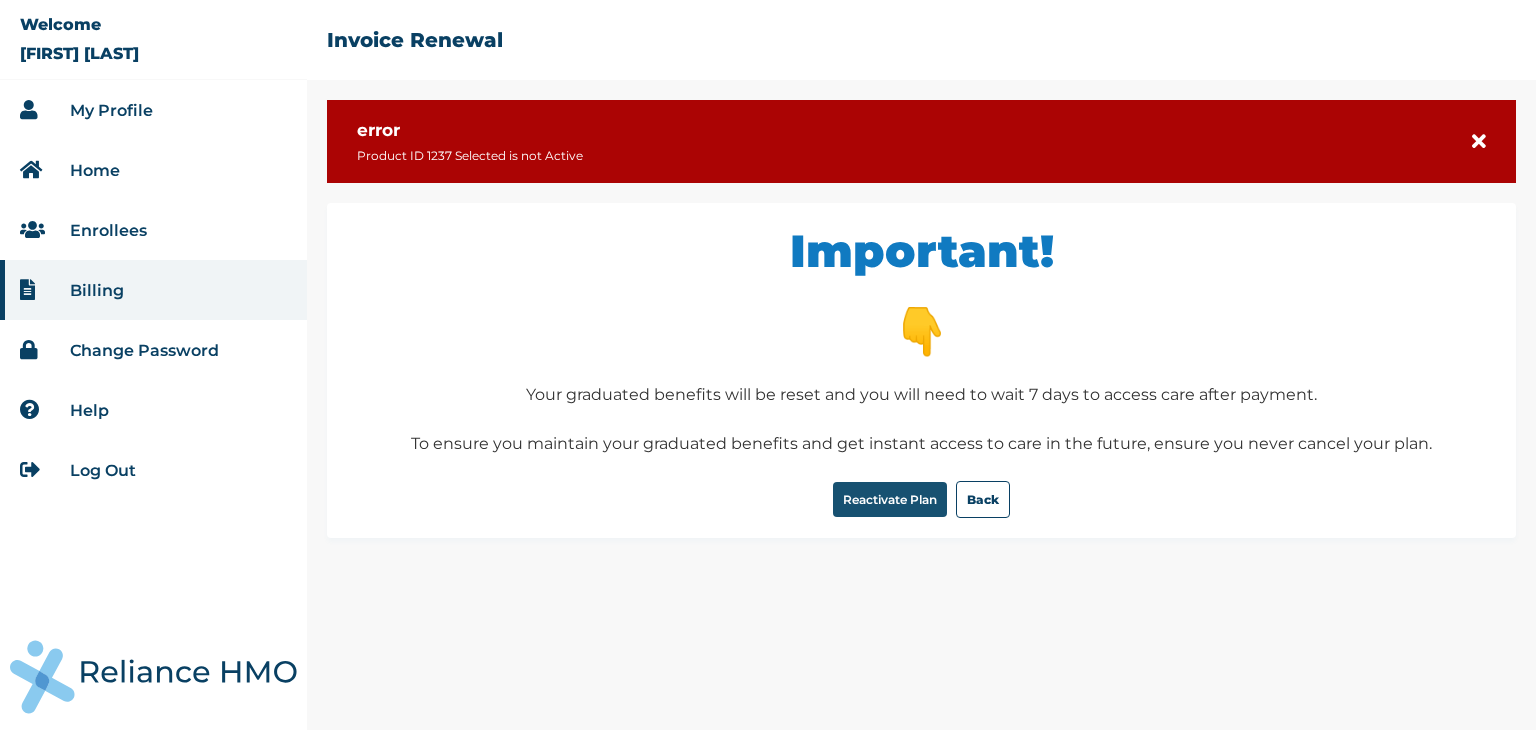 click on "Reactivate Plan" at bounding box center [890, 499] 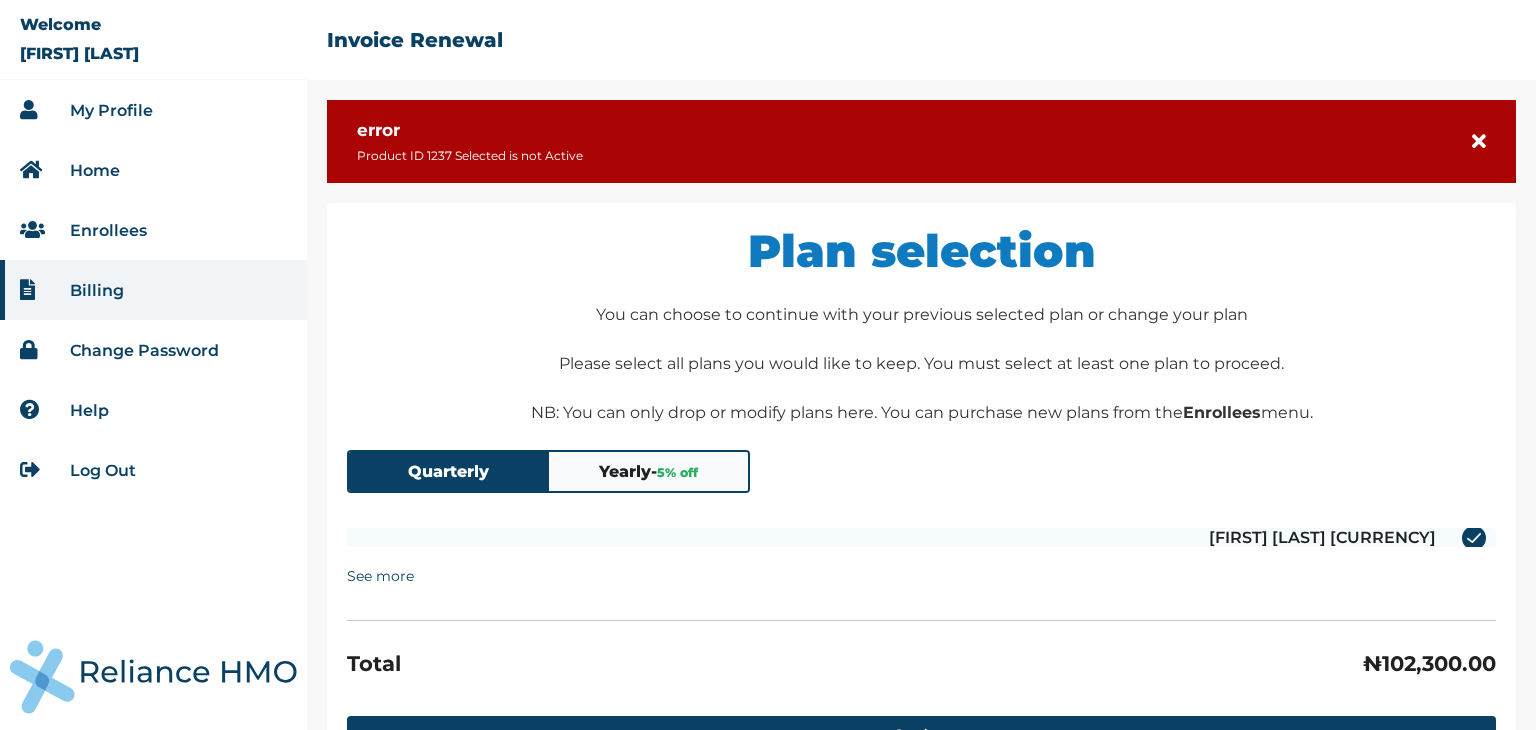 click on "error Product ID 1237 Selected is not Active" at bounding box center (921, 141) 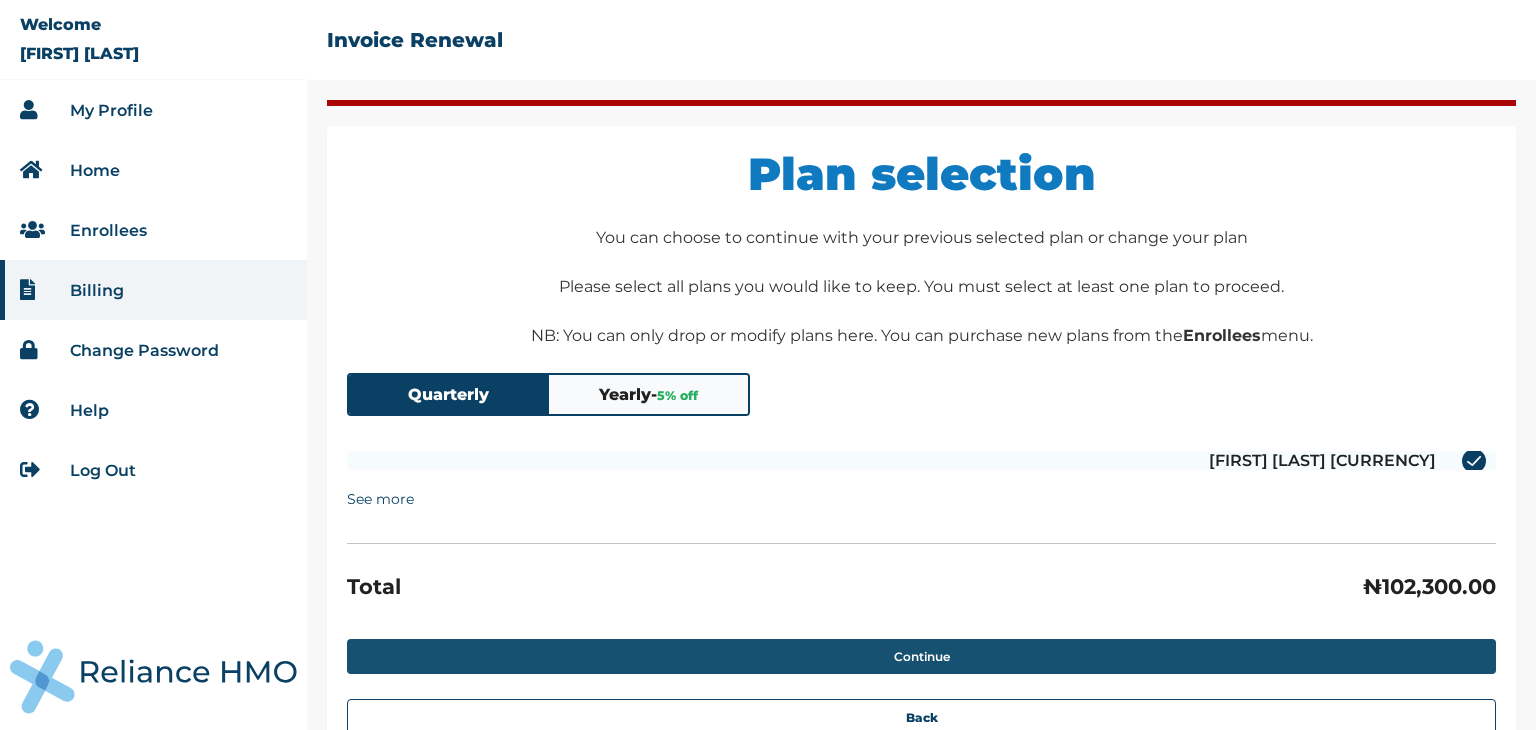 scroll, scrollTop: 148, scrollLeft: 0, axis: vertical 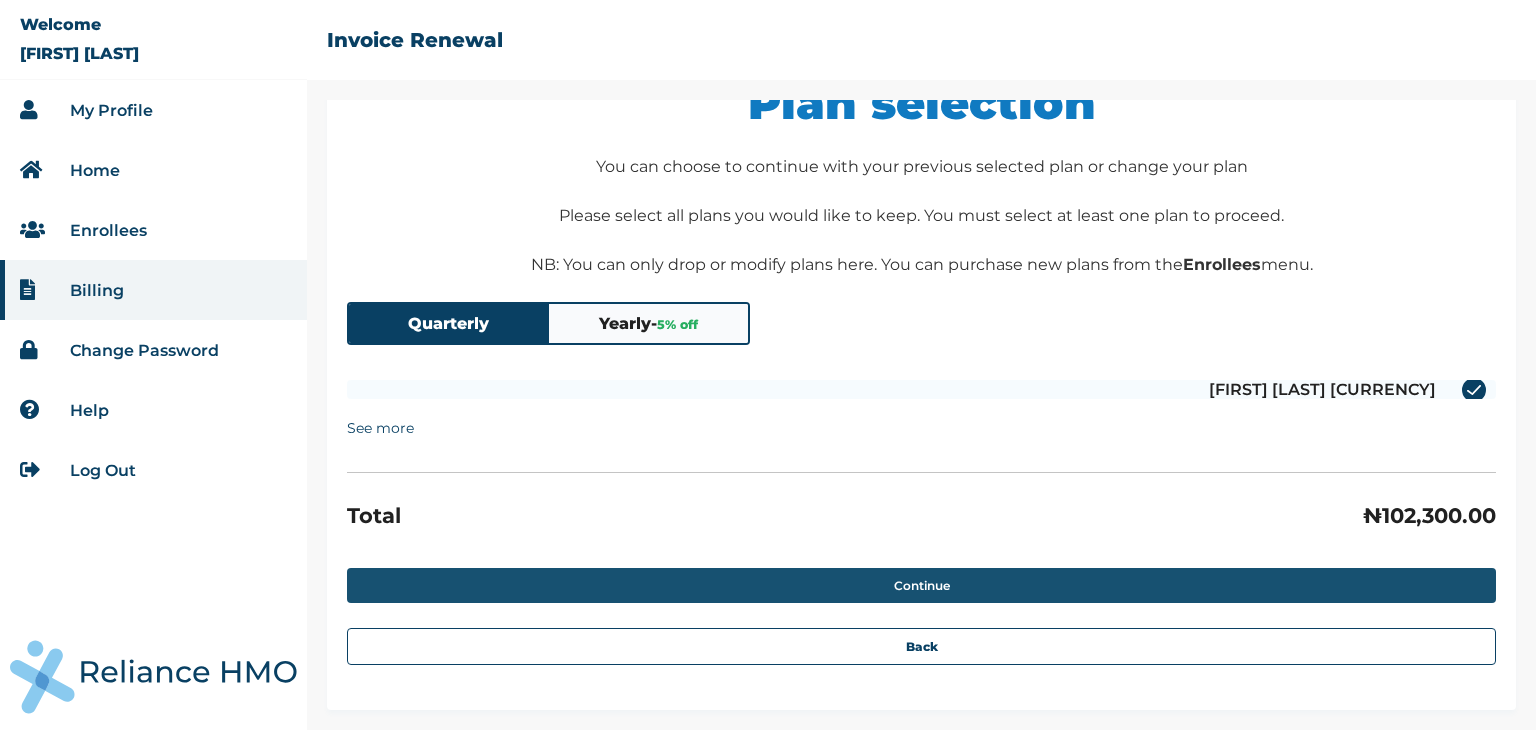 click on "Continue" at bounding box center (921, 585) 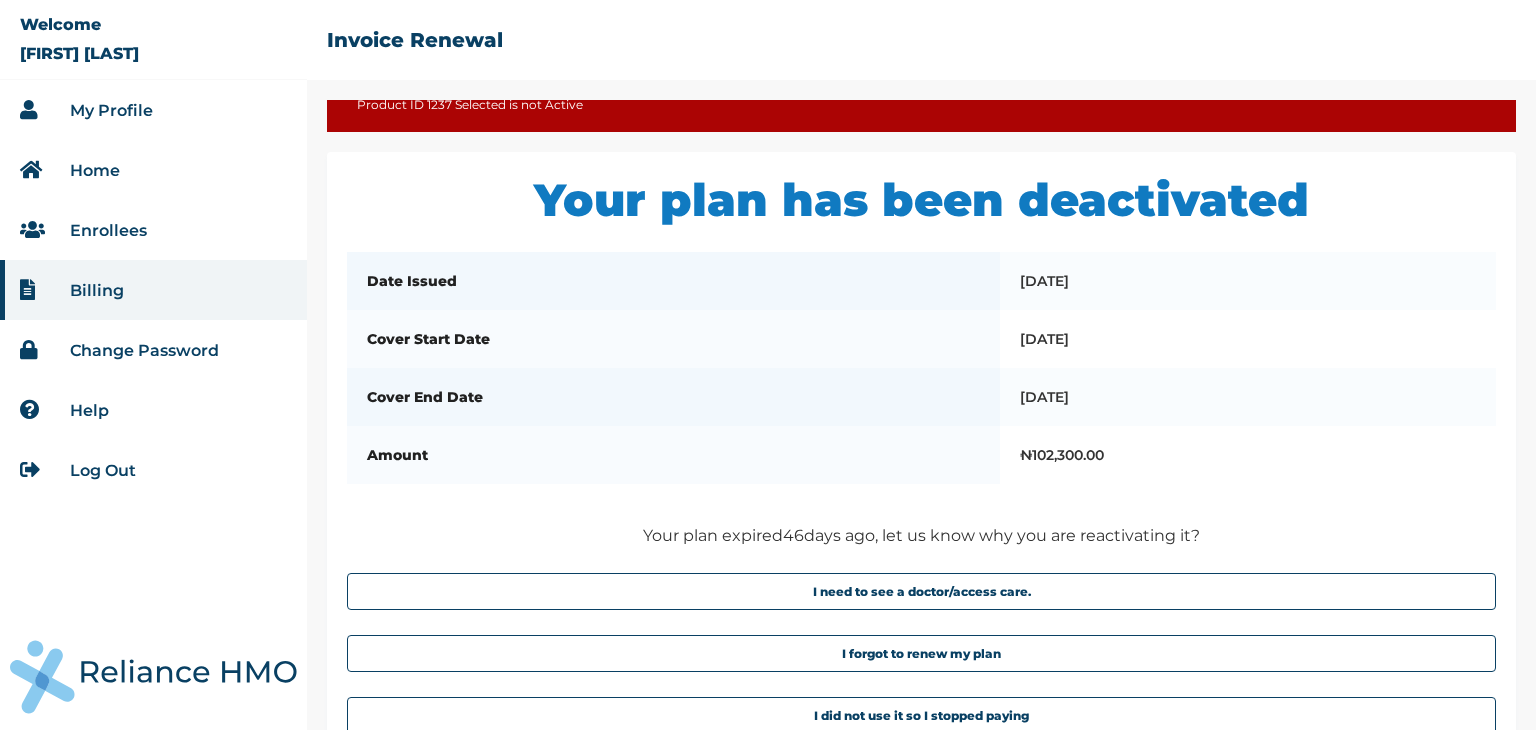 scroll, scrollTop: 131, scrollLeft: 0, axis: vertical 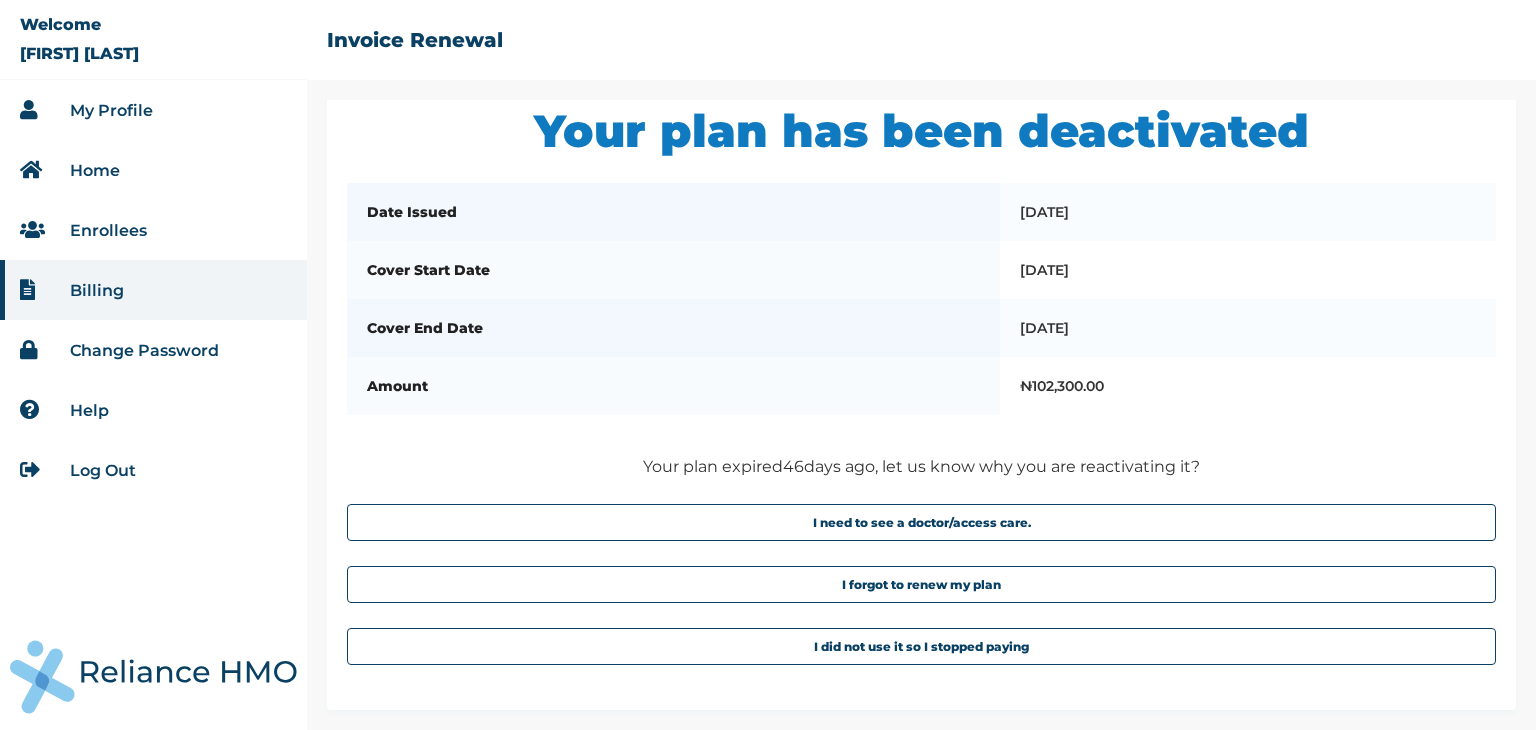 click on "My Profile" at bounding box center [111, 110] 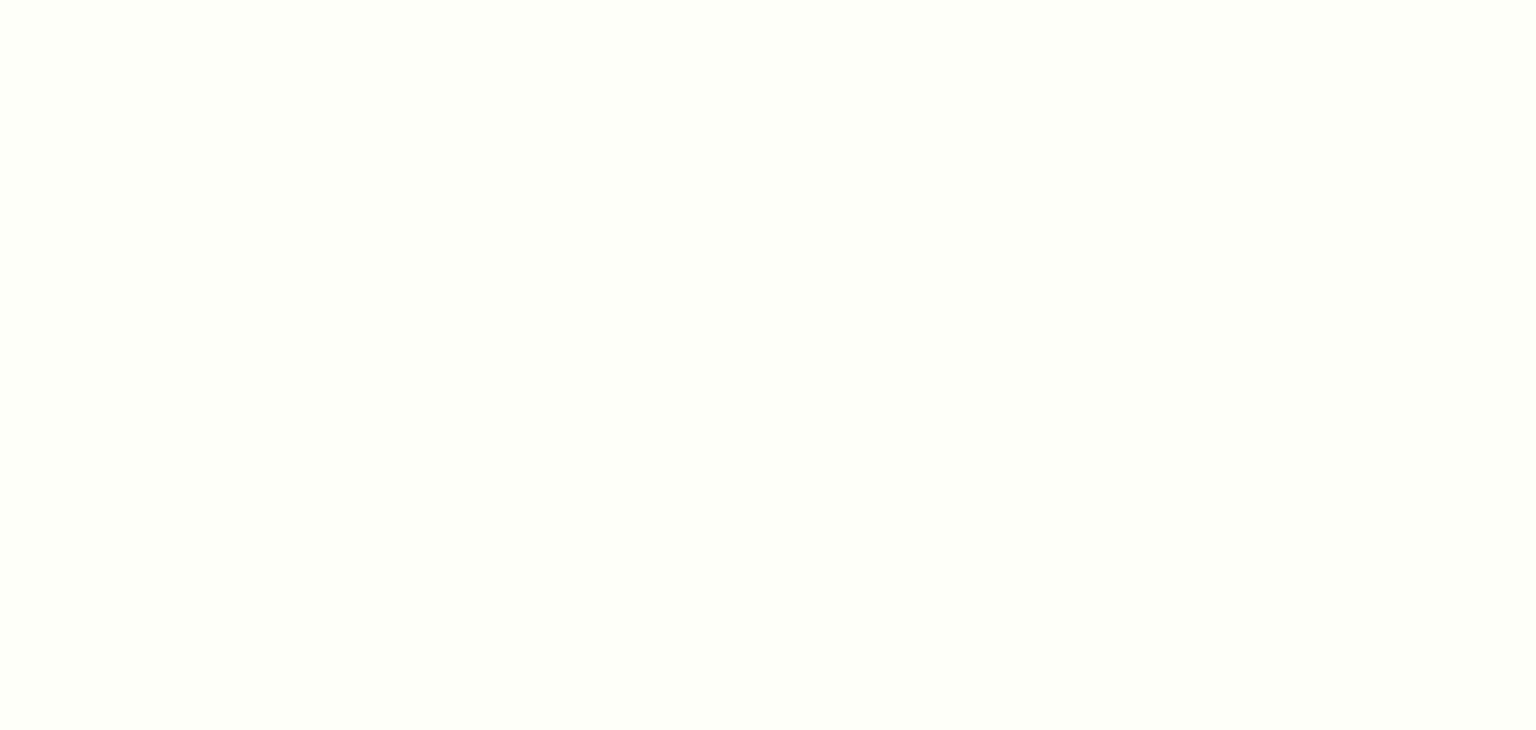 scroll, scrollTop: 0, scrollLeft: 0, axis: both 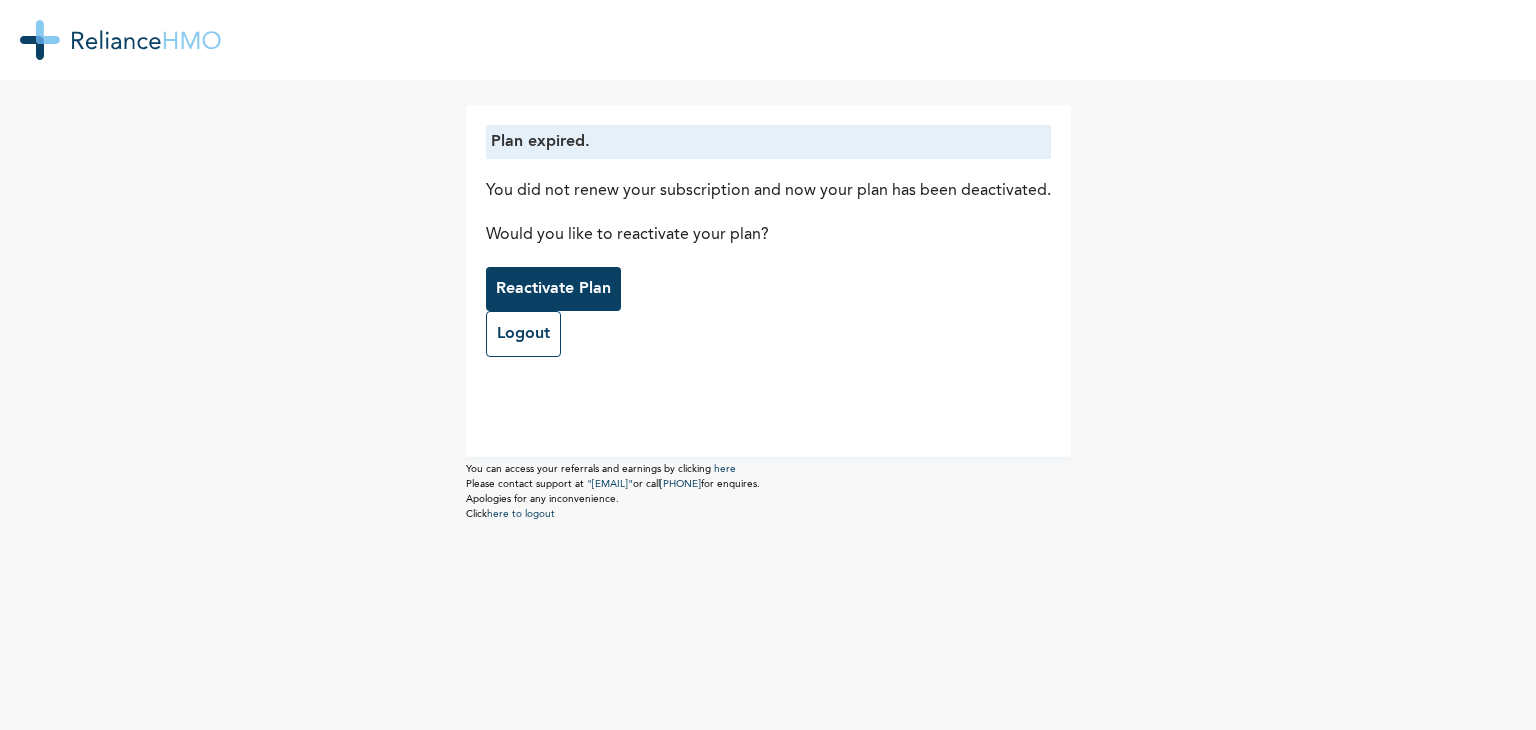 click on "Reactivate Plan" at bounding box center [553, 289] 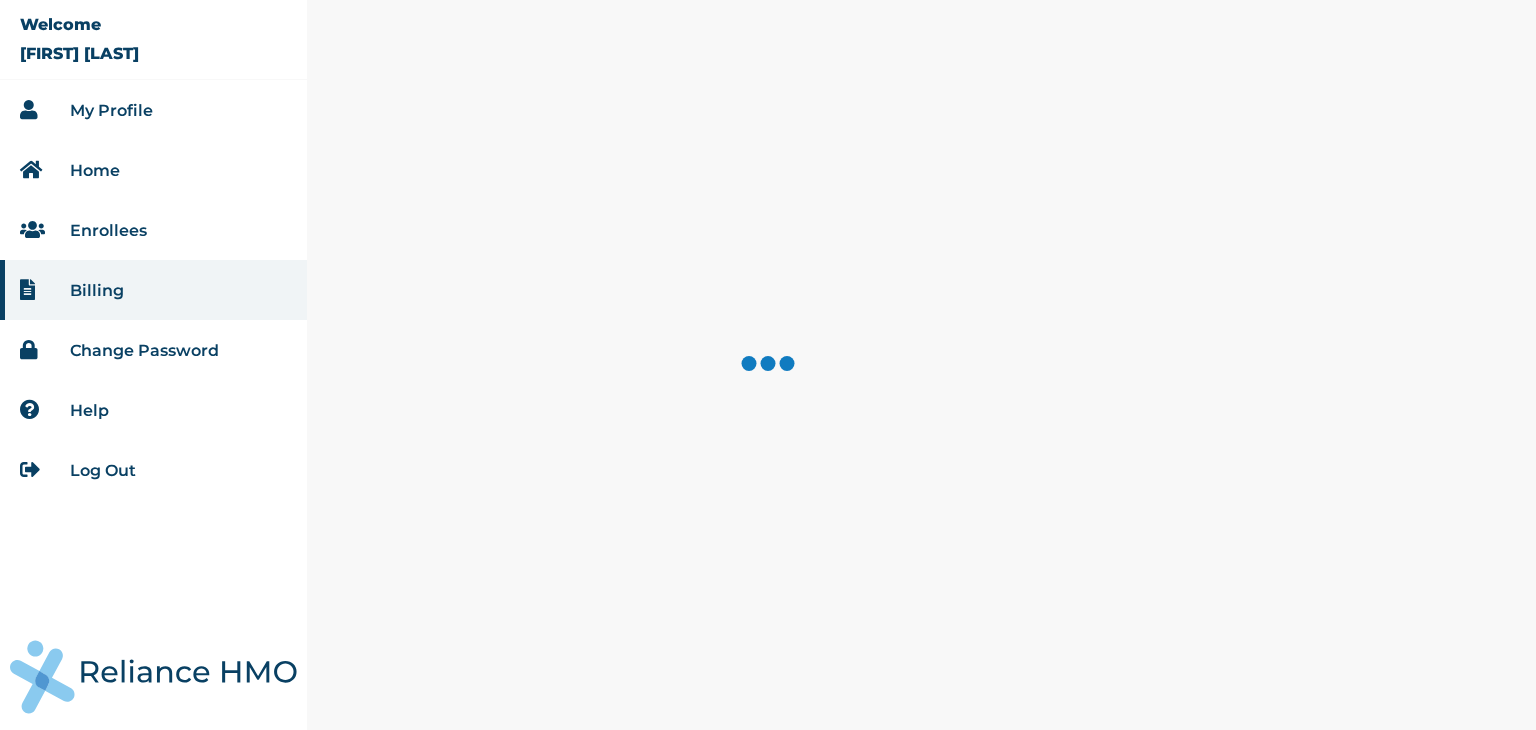 scroll, scrollTop: 0, scrollLeft: 0, axis: both 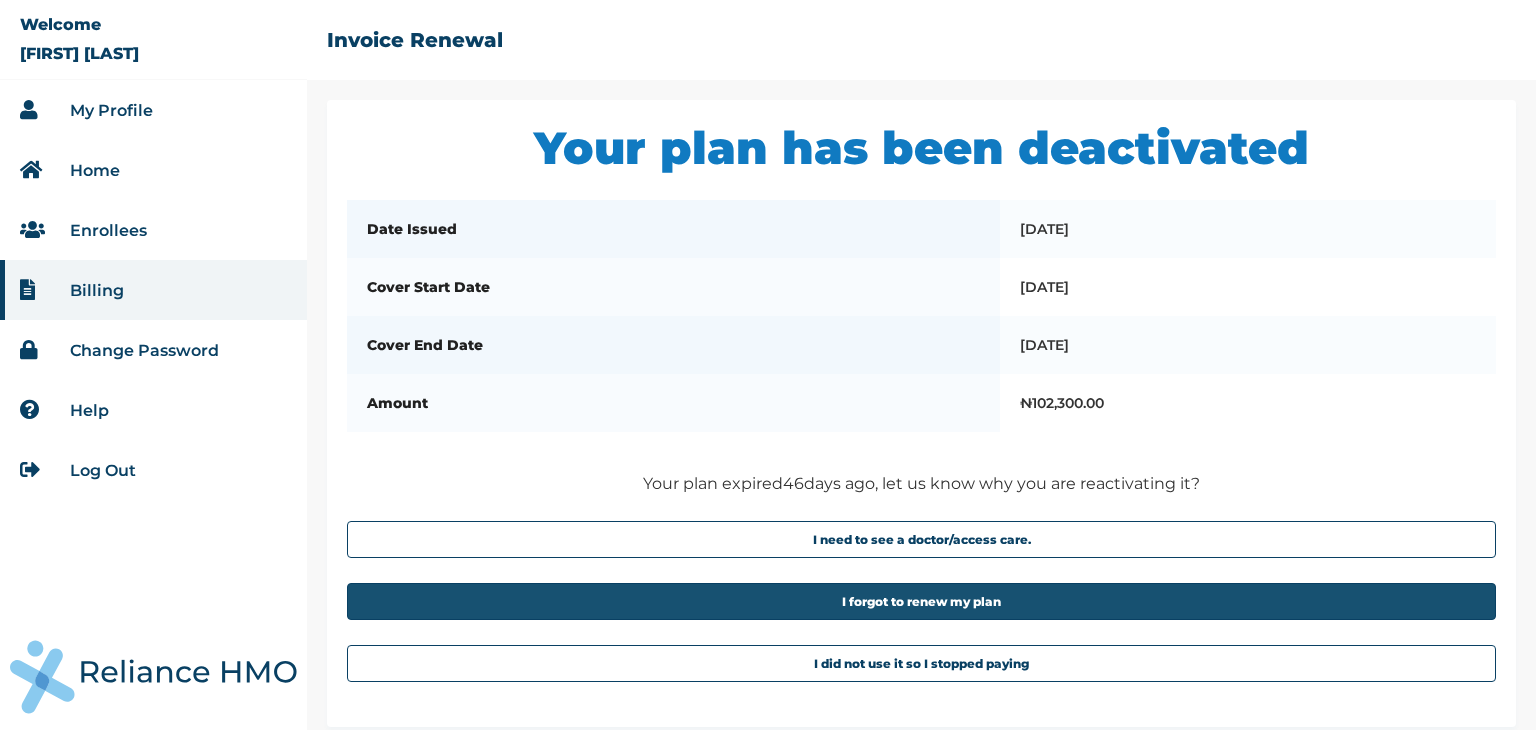 click on "I forgot to renew my plan" at bounding box center [921, 601] 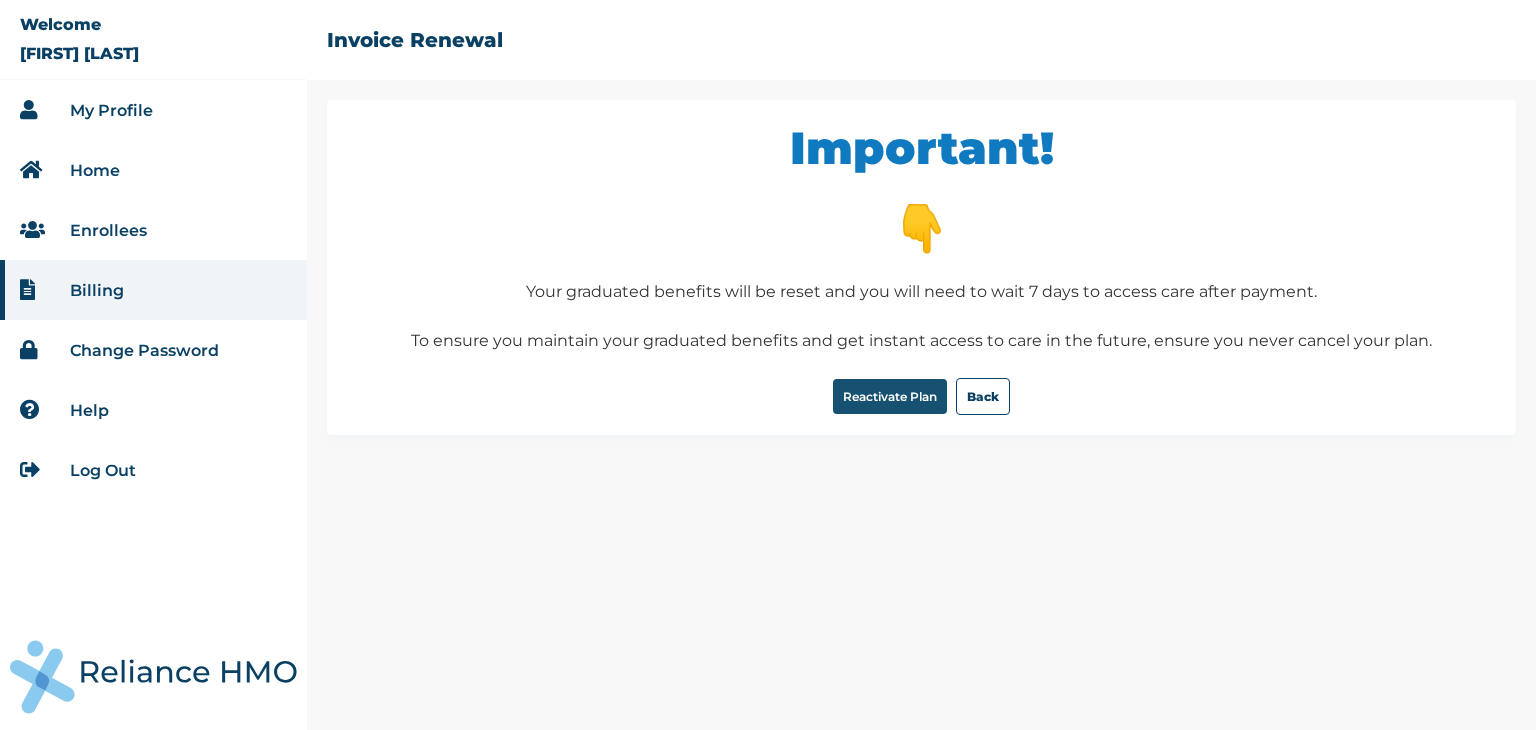 click on "Reactivate Plan" at bounding box center (890, 396) 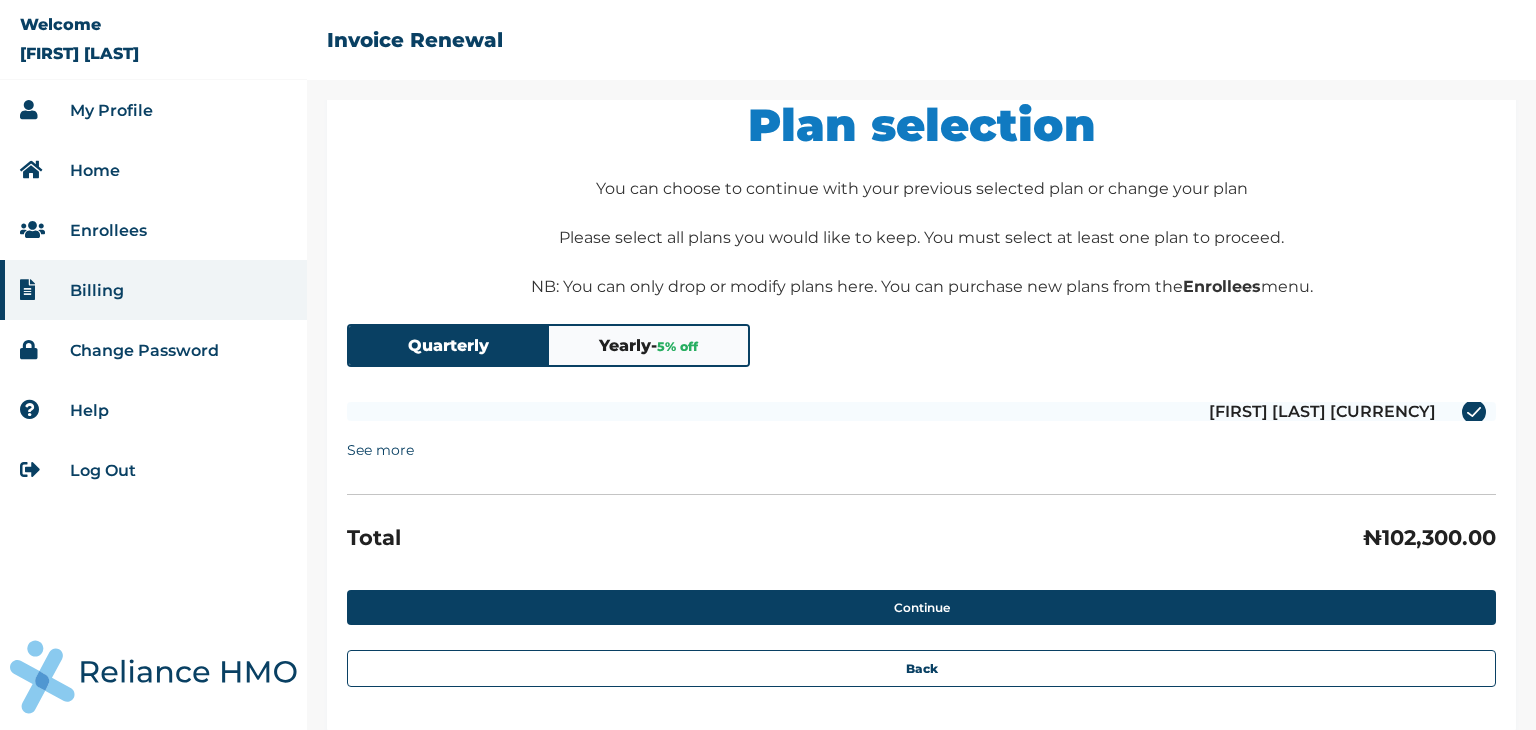scroll, scrollTop: 44, scrollLeft: 0, axis: vertical 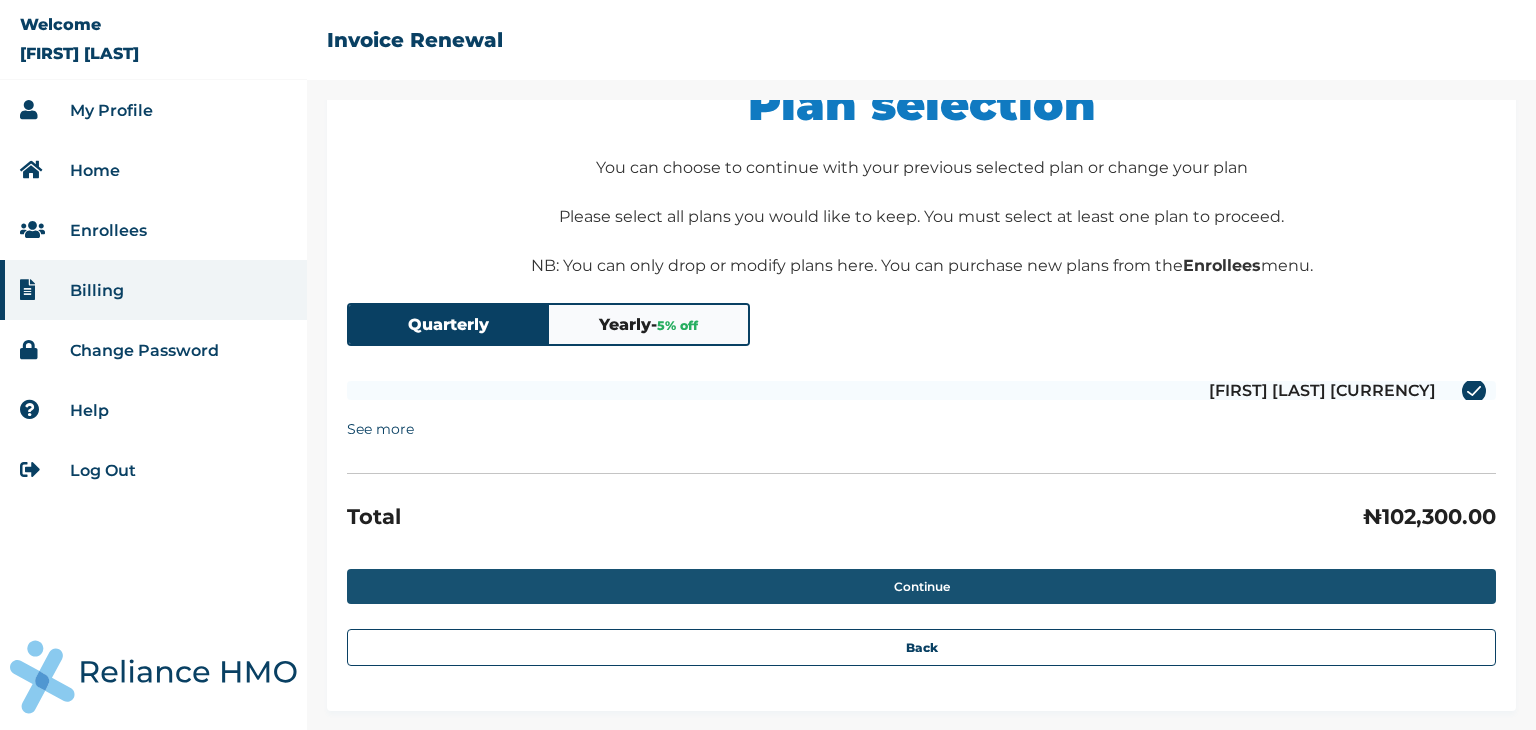 click on "Continue" at bounding box center (921, 586) 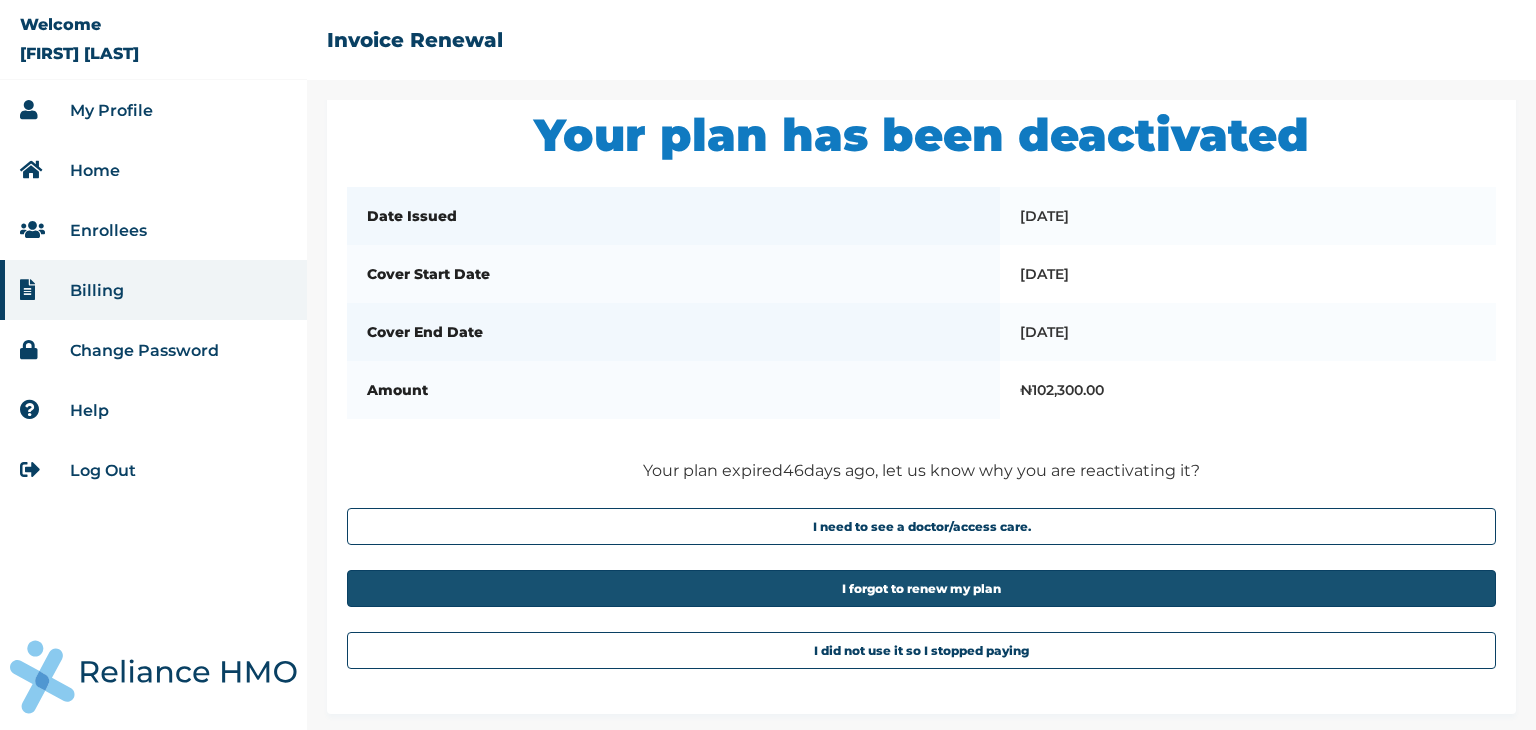 scroll, scrollTop: 131, scrollLeft: 0, axis: vertical 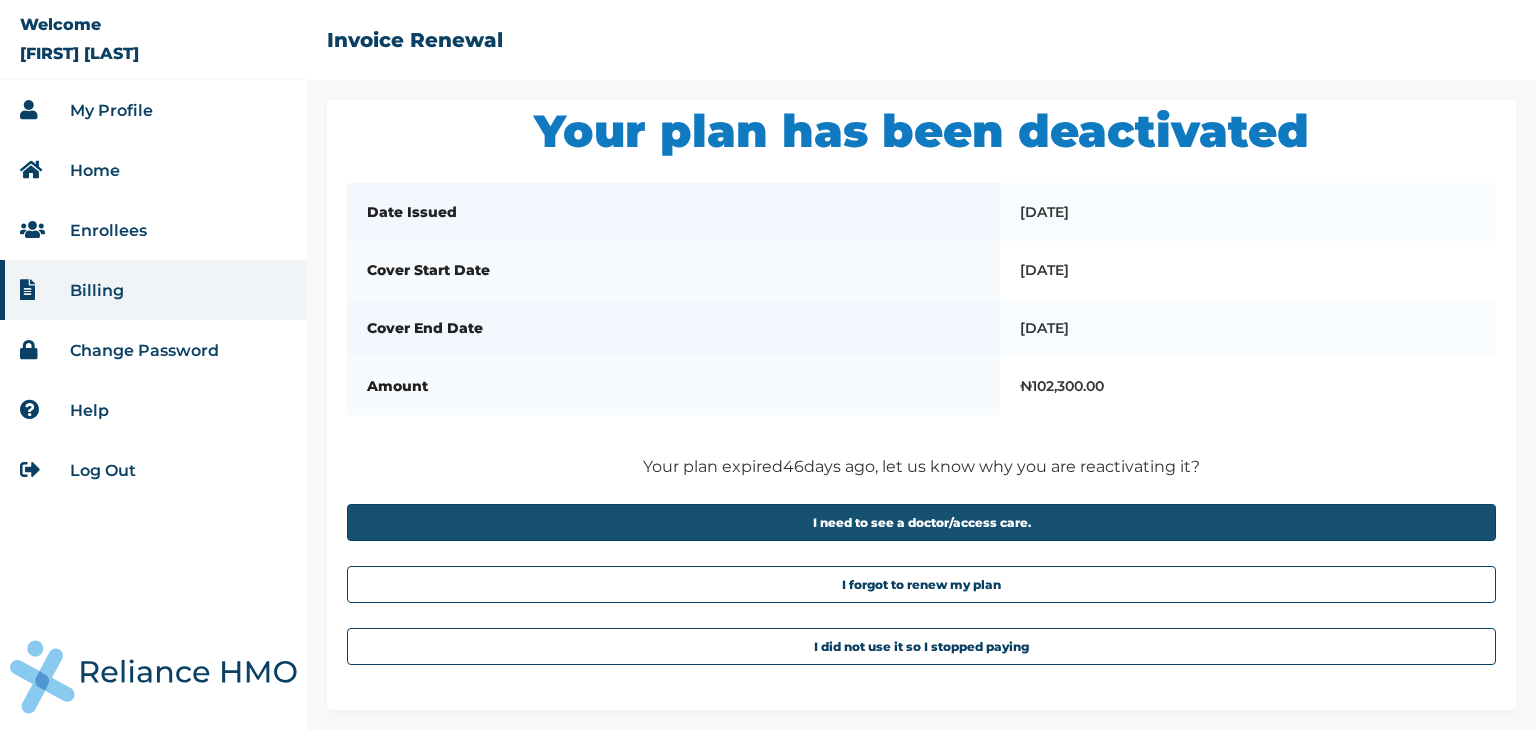click on "I need to see a doctor/access care." at bounding box center [921, 522] 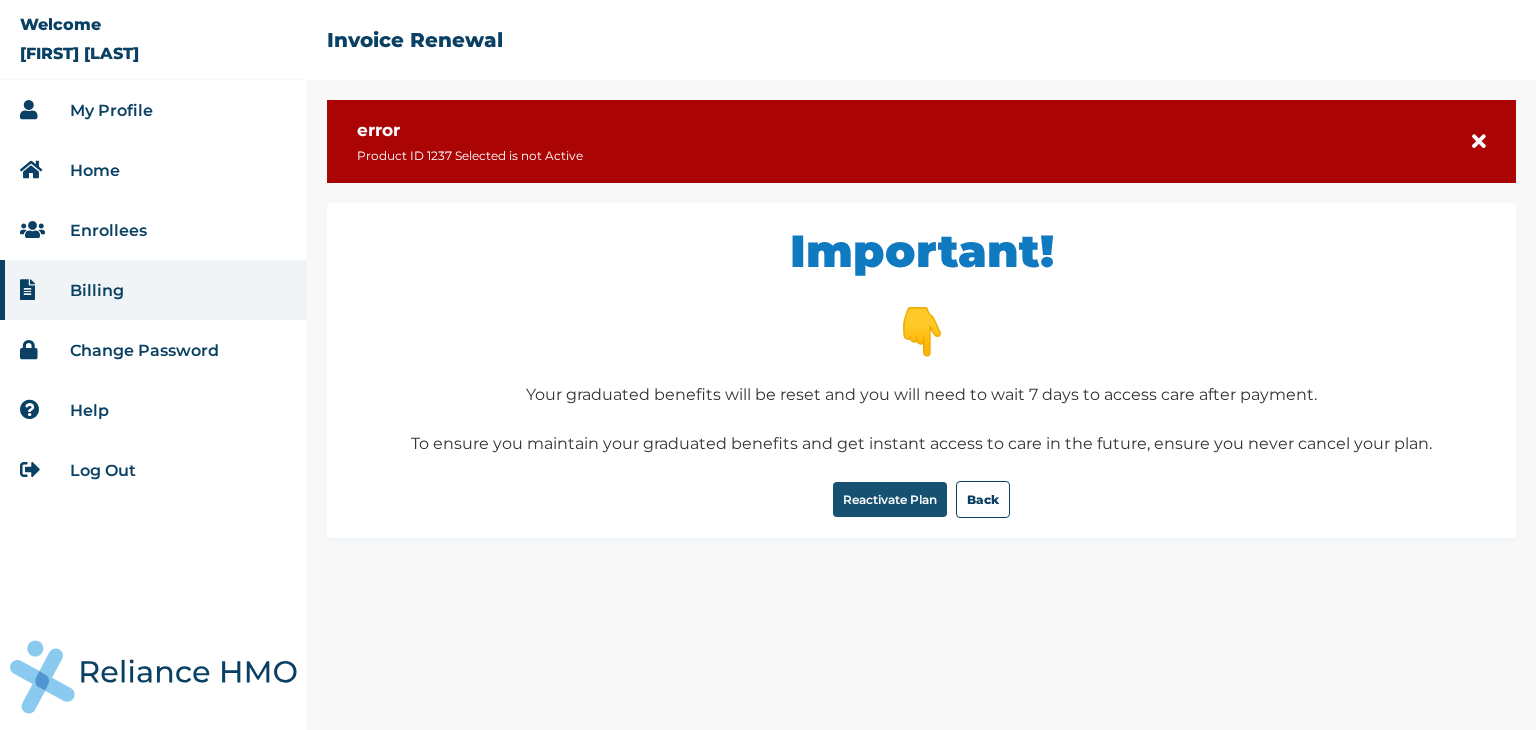 click on "Reactivate Plan" at bounding box center (890, 499) 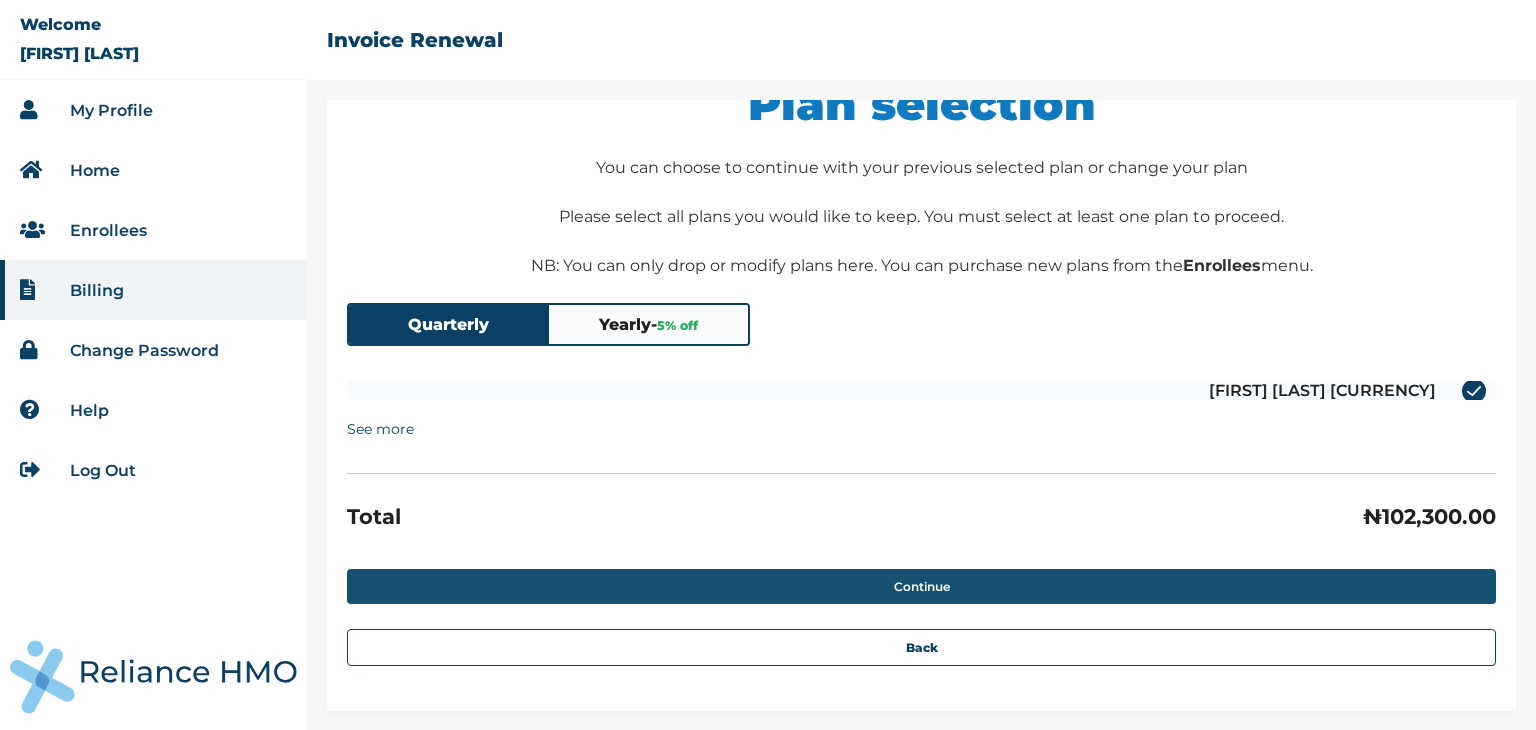 scroll, scrollTop: 148, scrollLeft: 0, axis: vertical 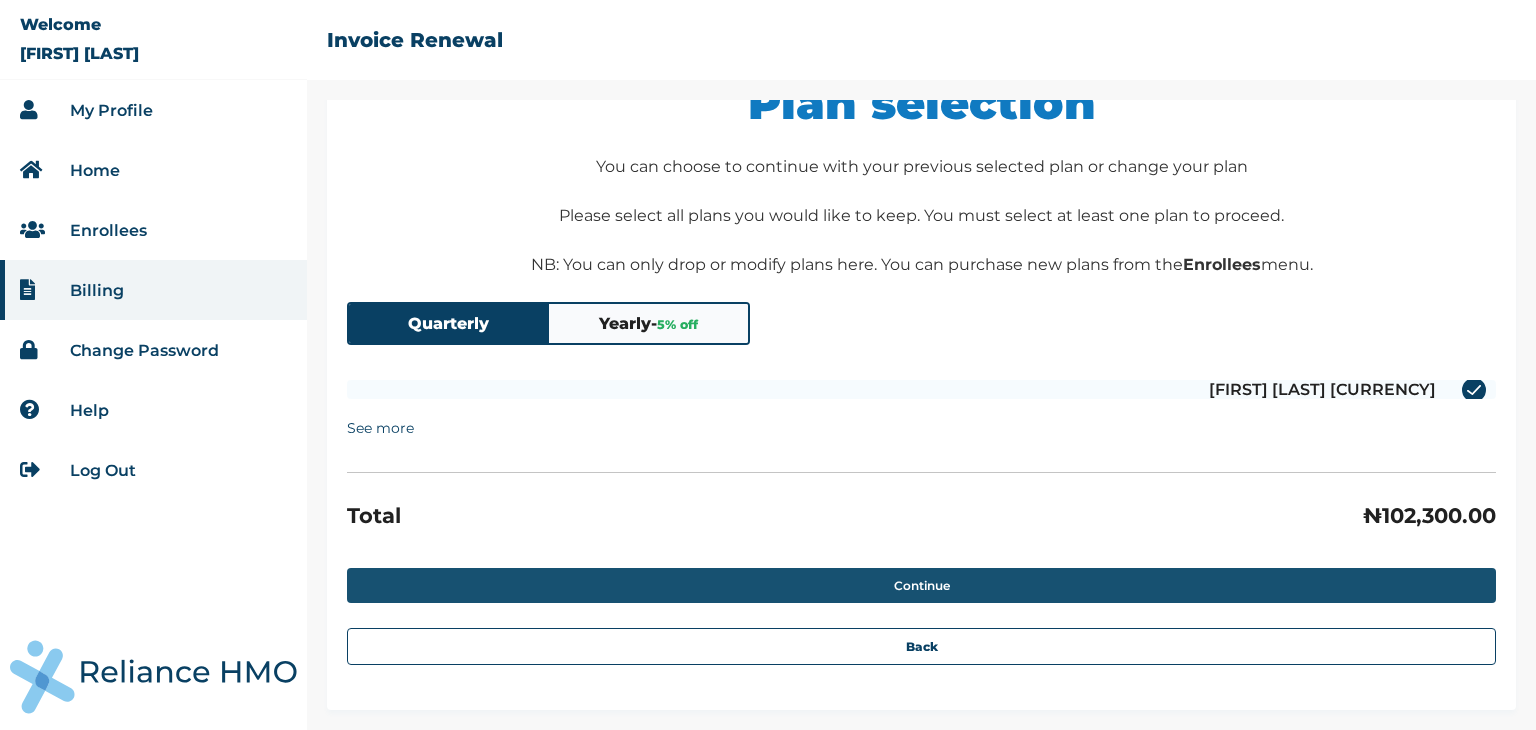 click on "Continue" at bounding box center (921, 585) 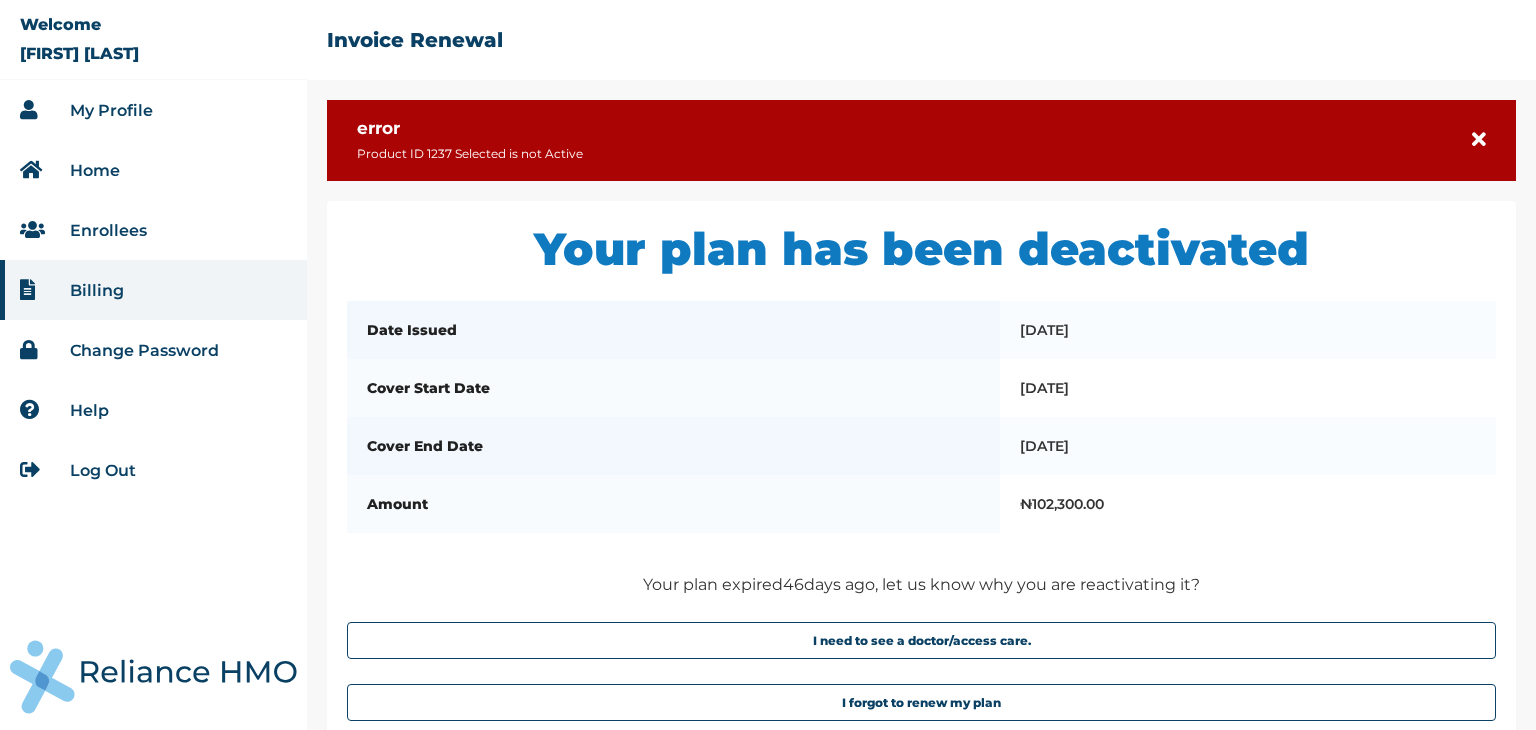 scroll, scrollTop: 0, scrollLeft: 0, axis: both 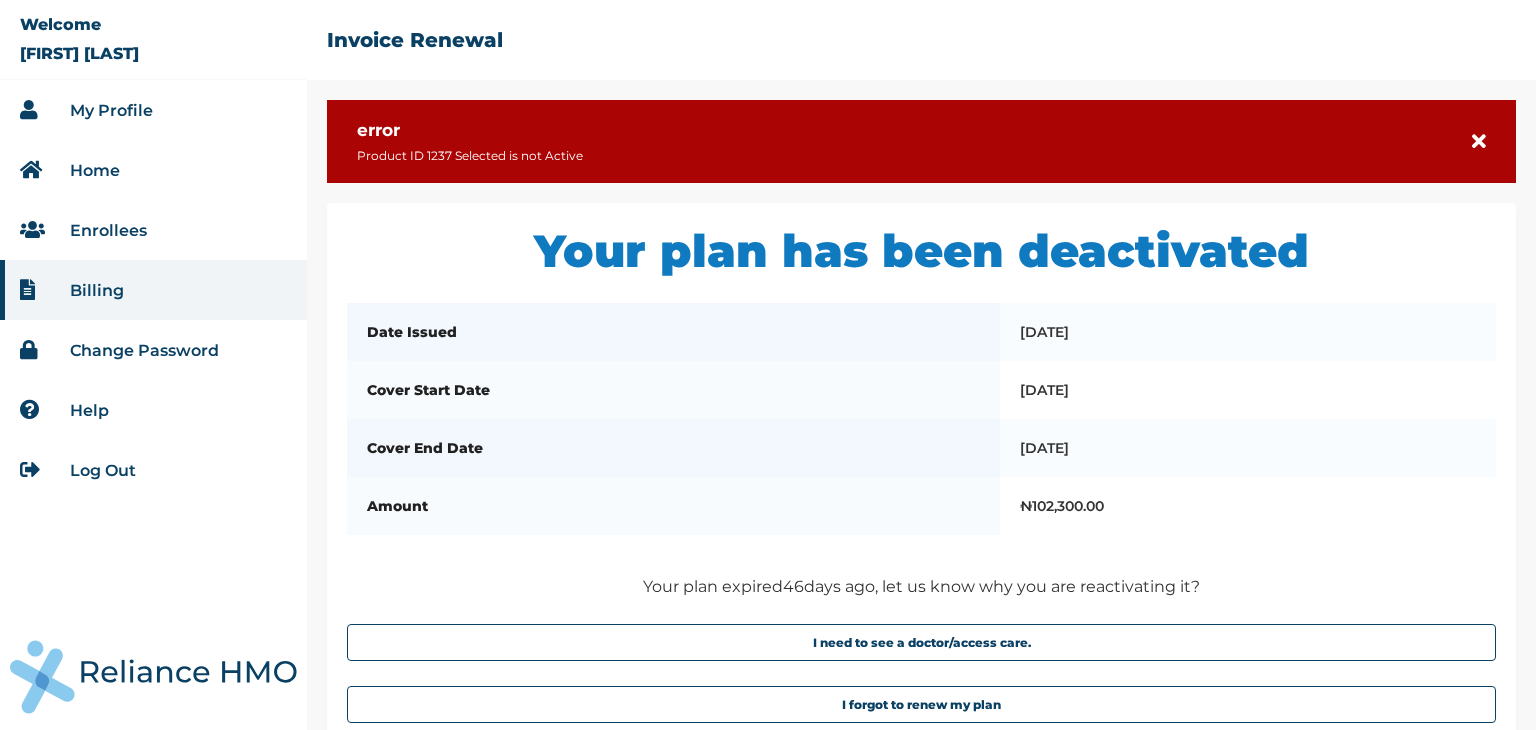 click on "Enrollees" at bounding box center (108, 230) 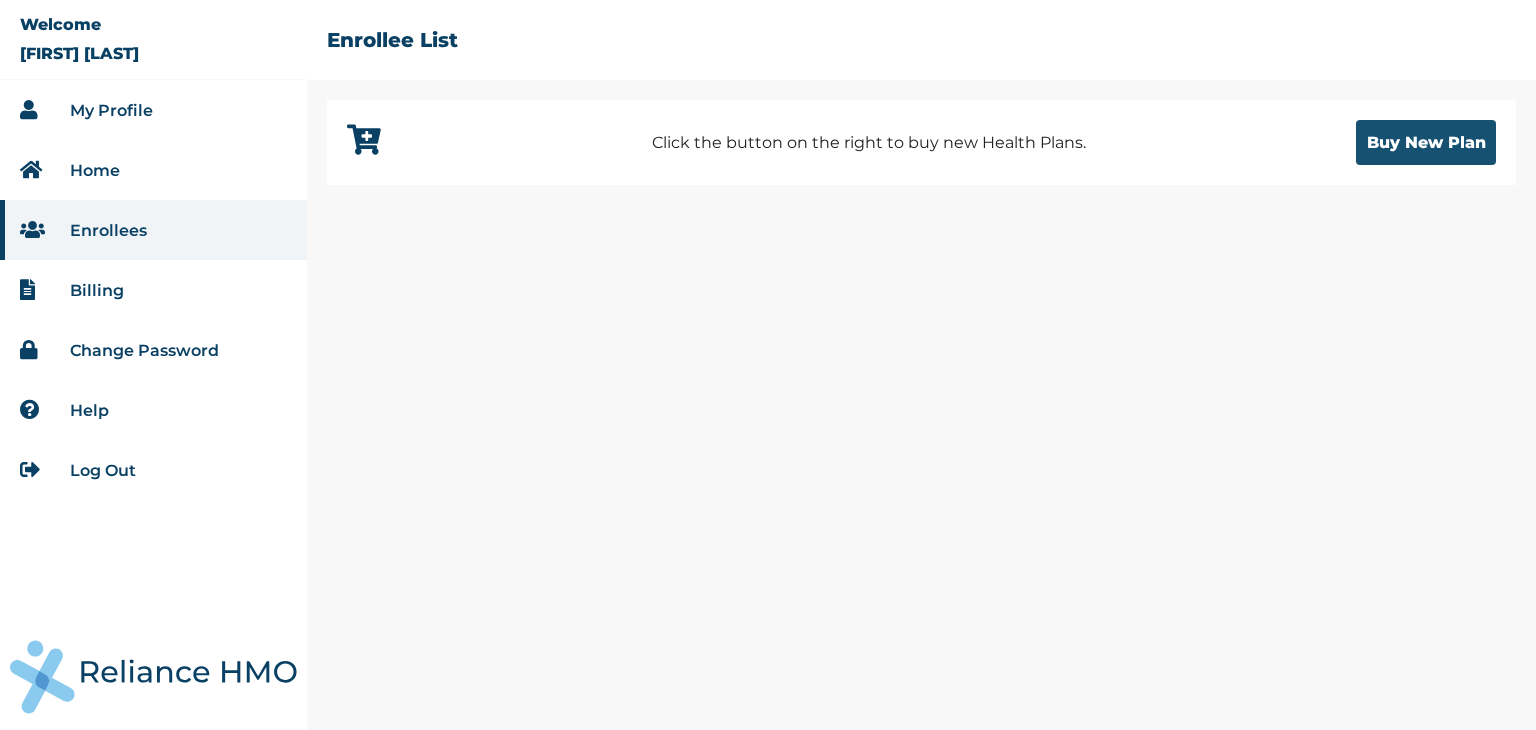 click on "Buy New Plan" at bounding box center (1426, 142) 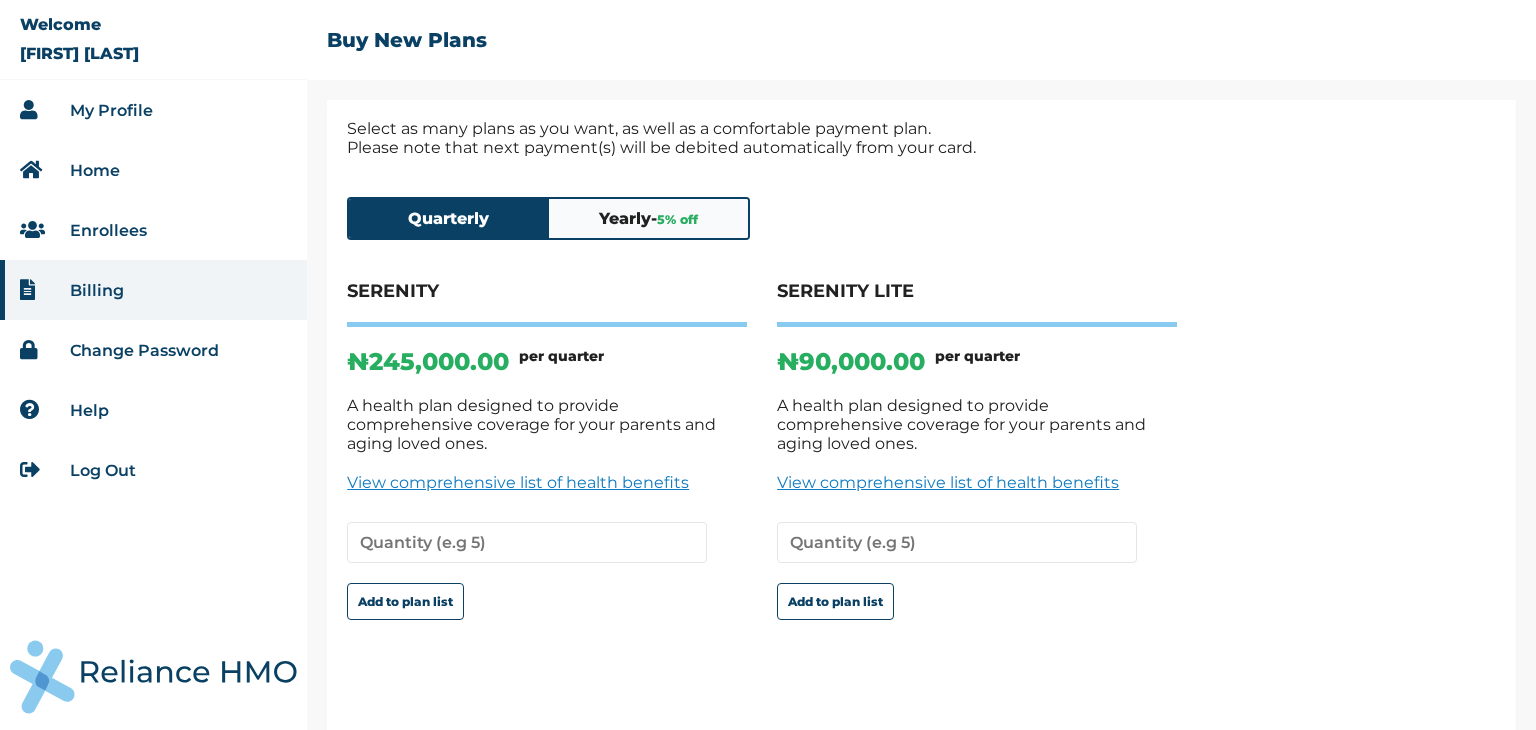 scroll, scrollTop: 0, scrollLeft: 0, axis: both 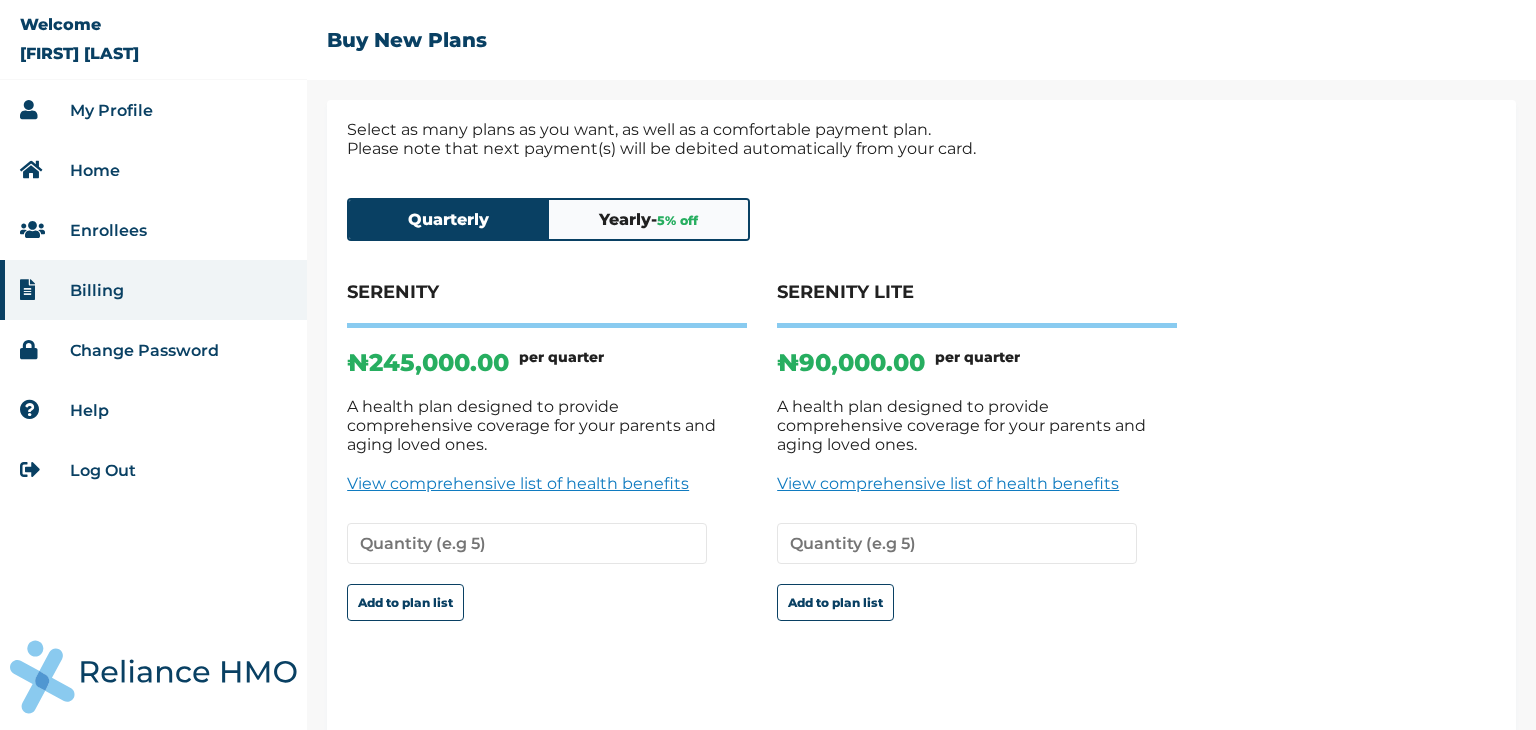 click on "Yearly  -  5 % off" at bounding box center [649, 219] 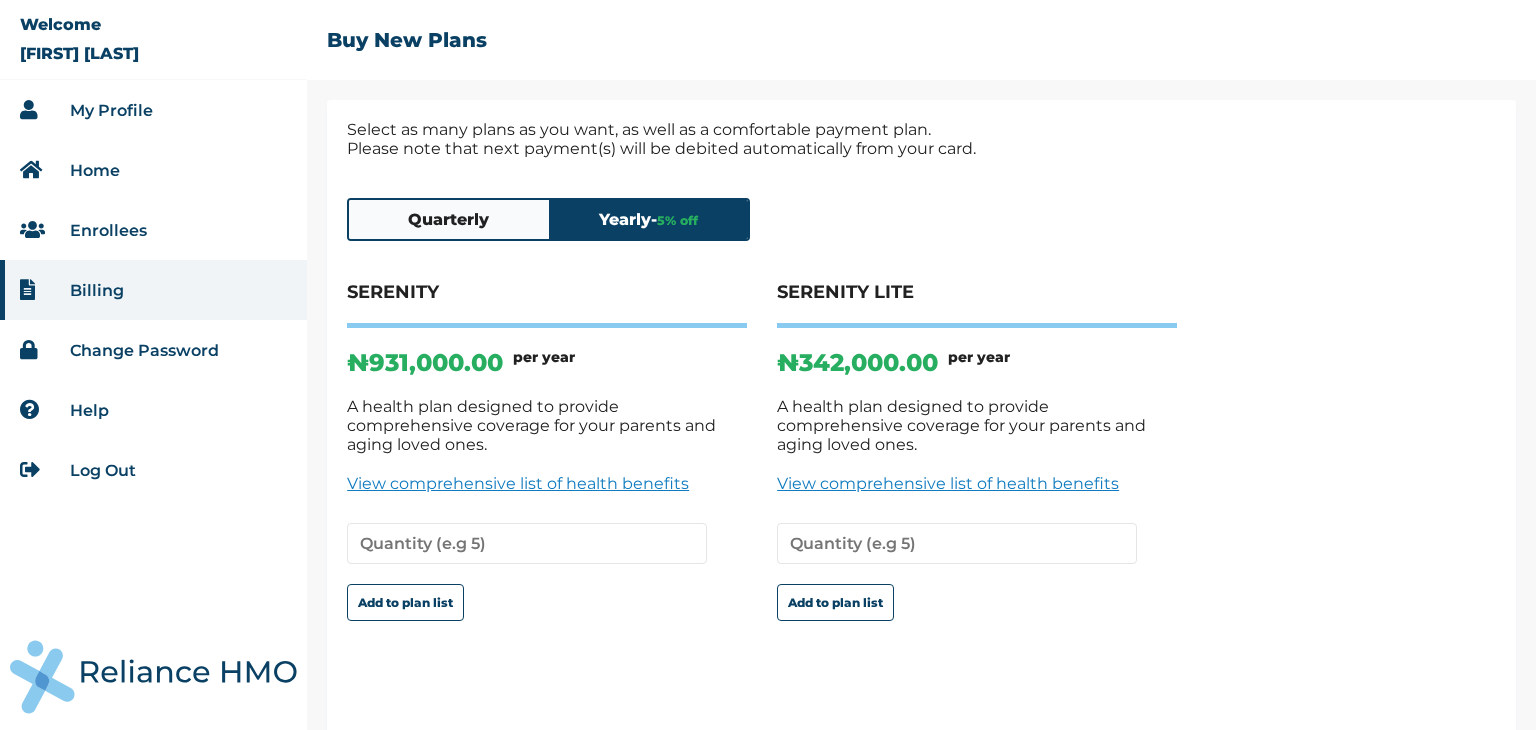 click on "Quarterly" at bounding box center (449, 219) 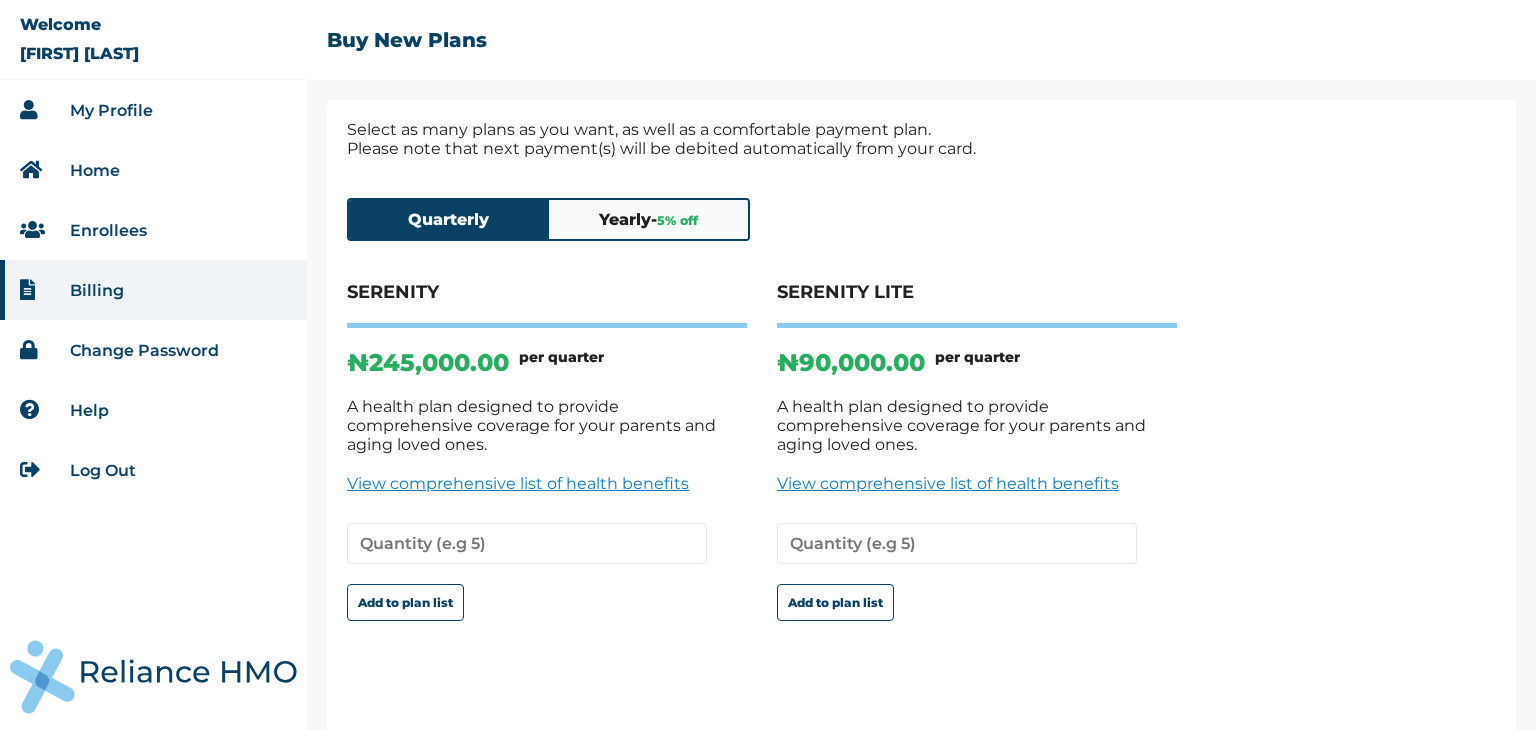 scroll, scrollTop: 8, scrollLeft: 0, axis: vertical 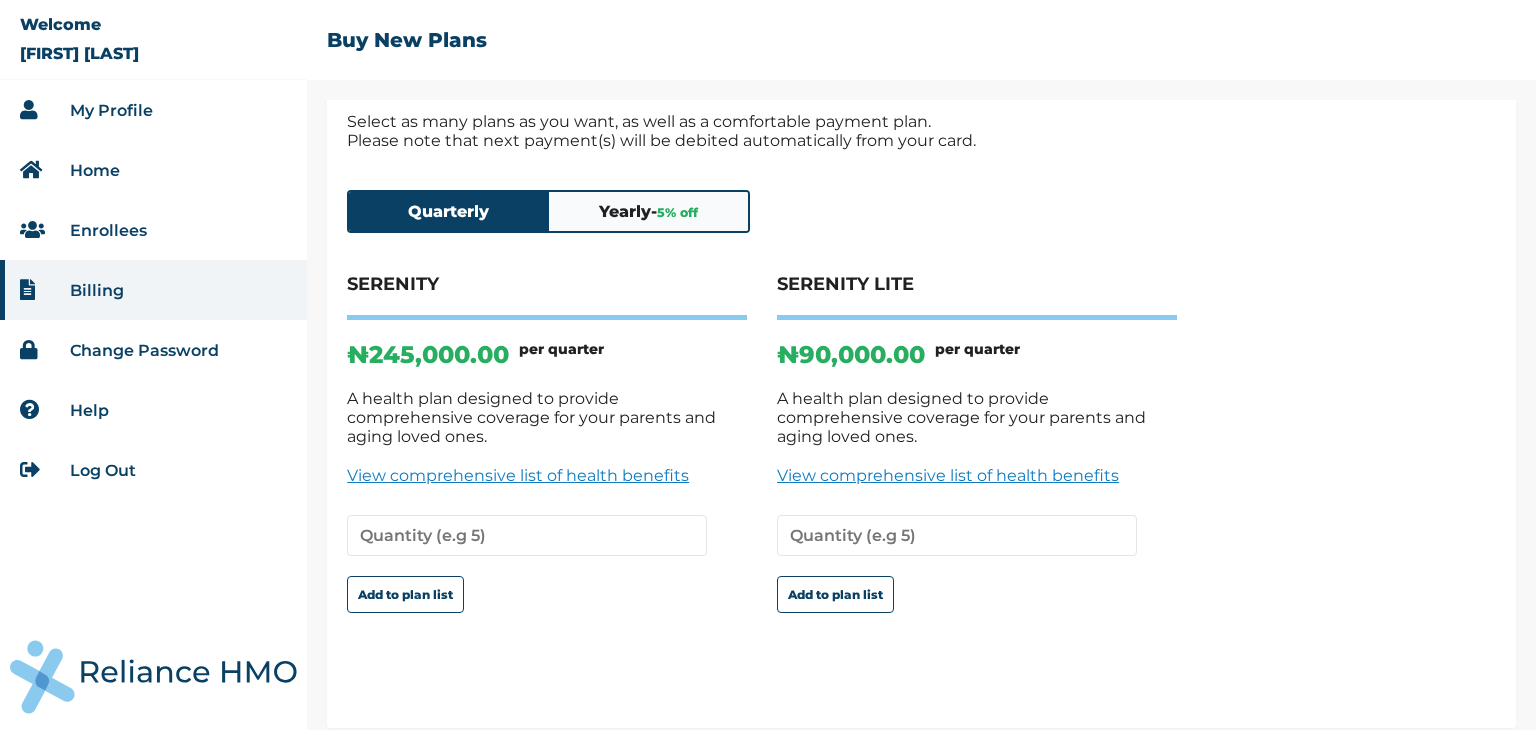 click on "Enrollees" at bounding box center (108, 230) 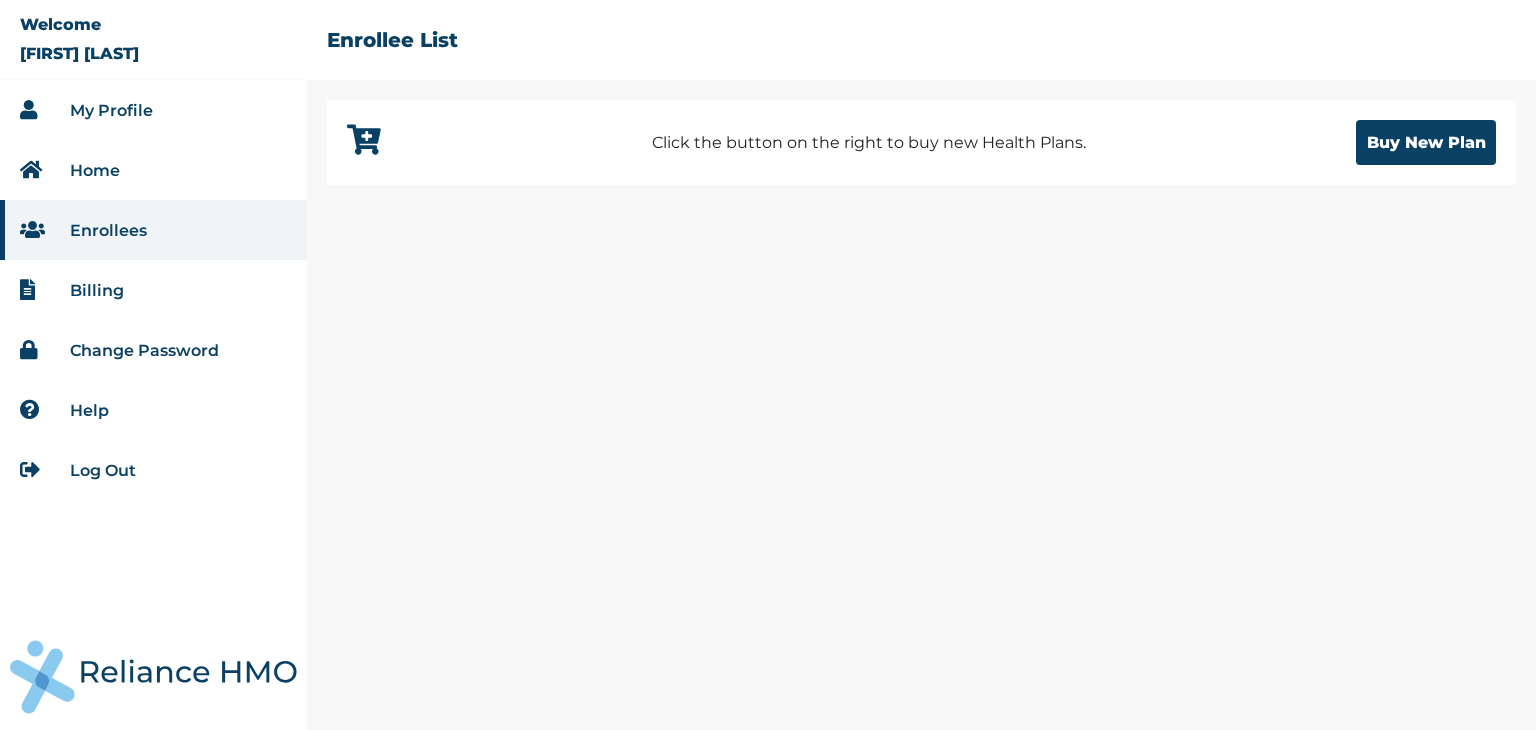 click on "My Profile" at bounding box center (111, 110) 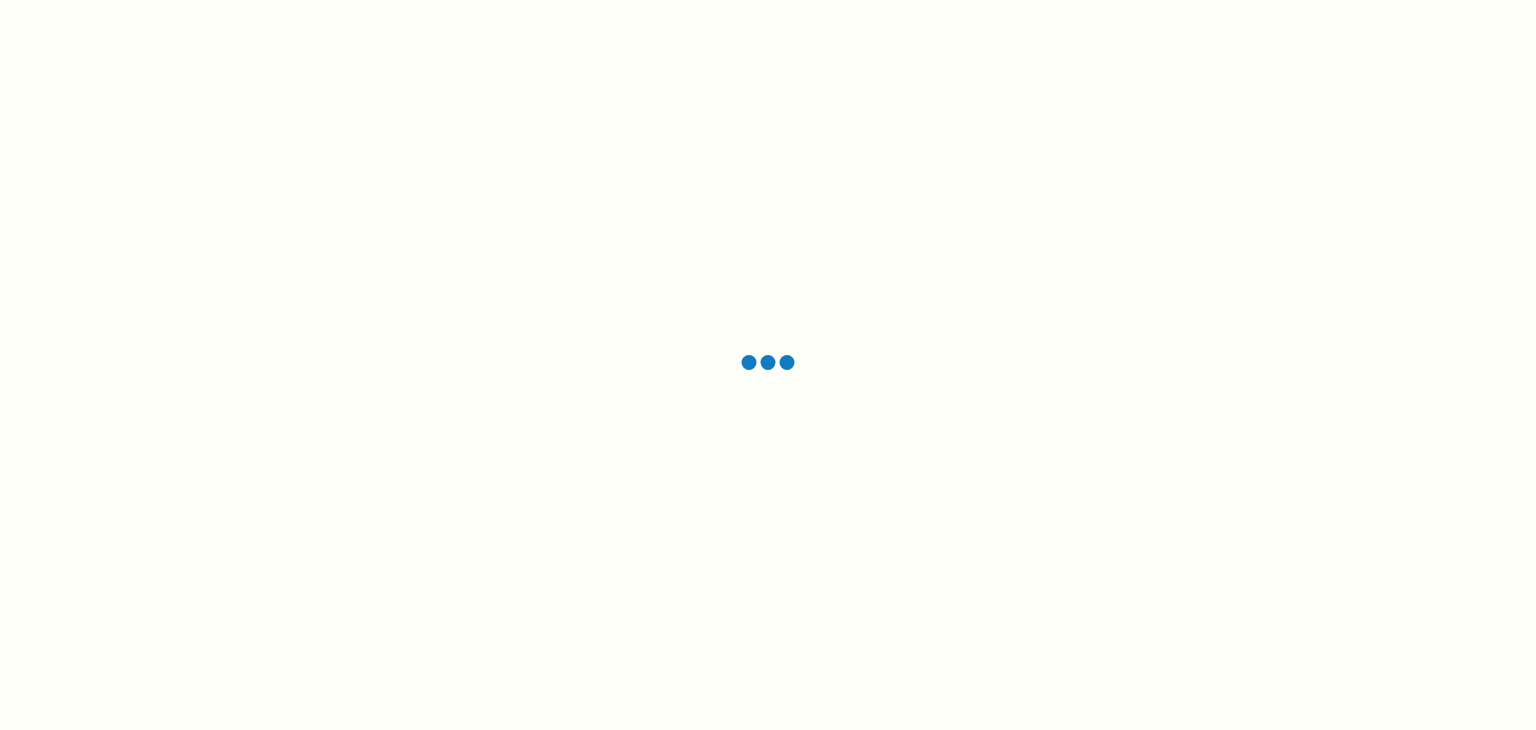 scroll, scrollTop: 0, scrollLeft: 0, axis: both 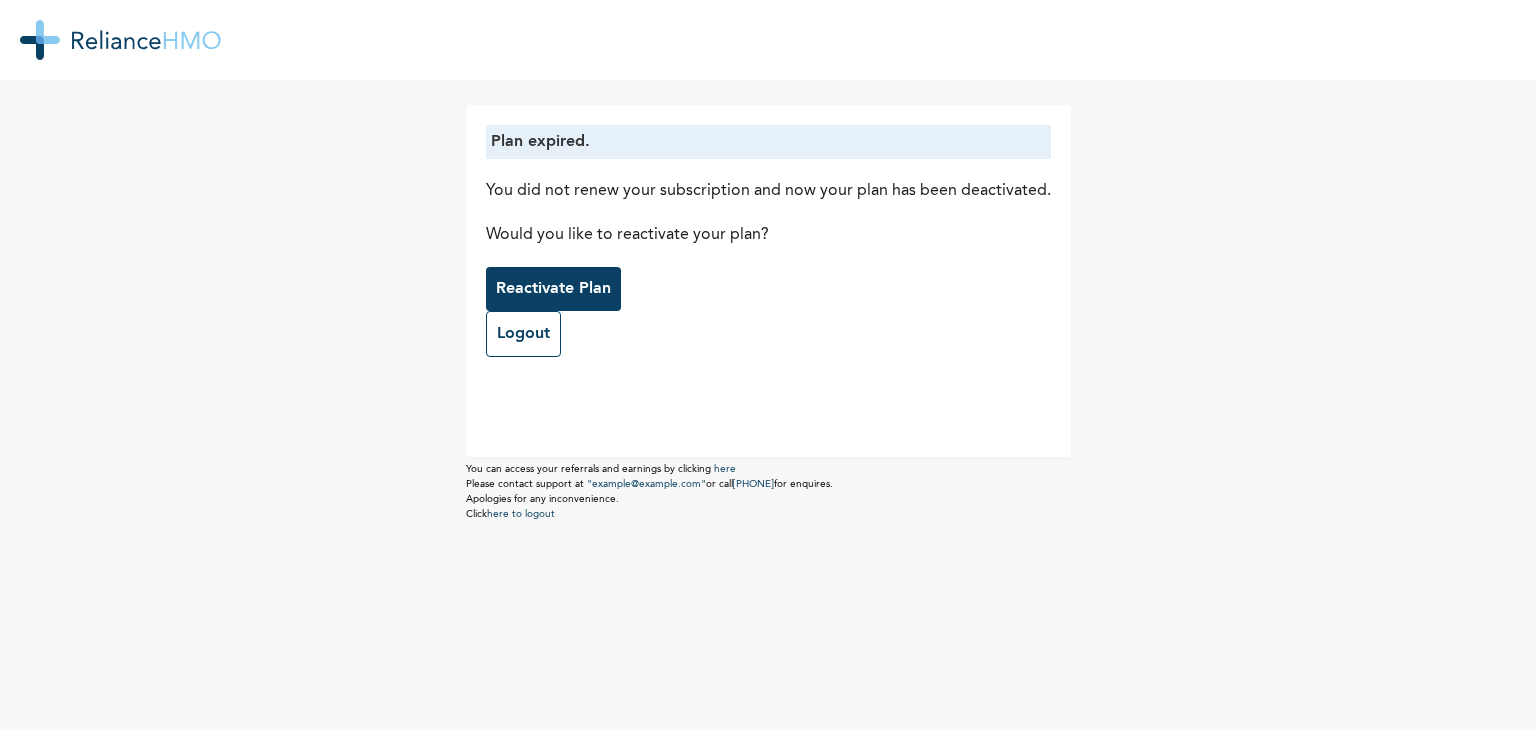 click on "Reactivate Plan" at bounding box center (553, 289) 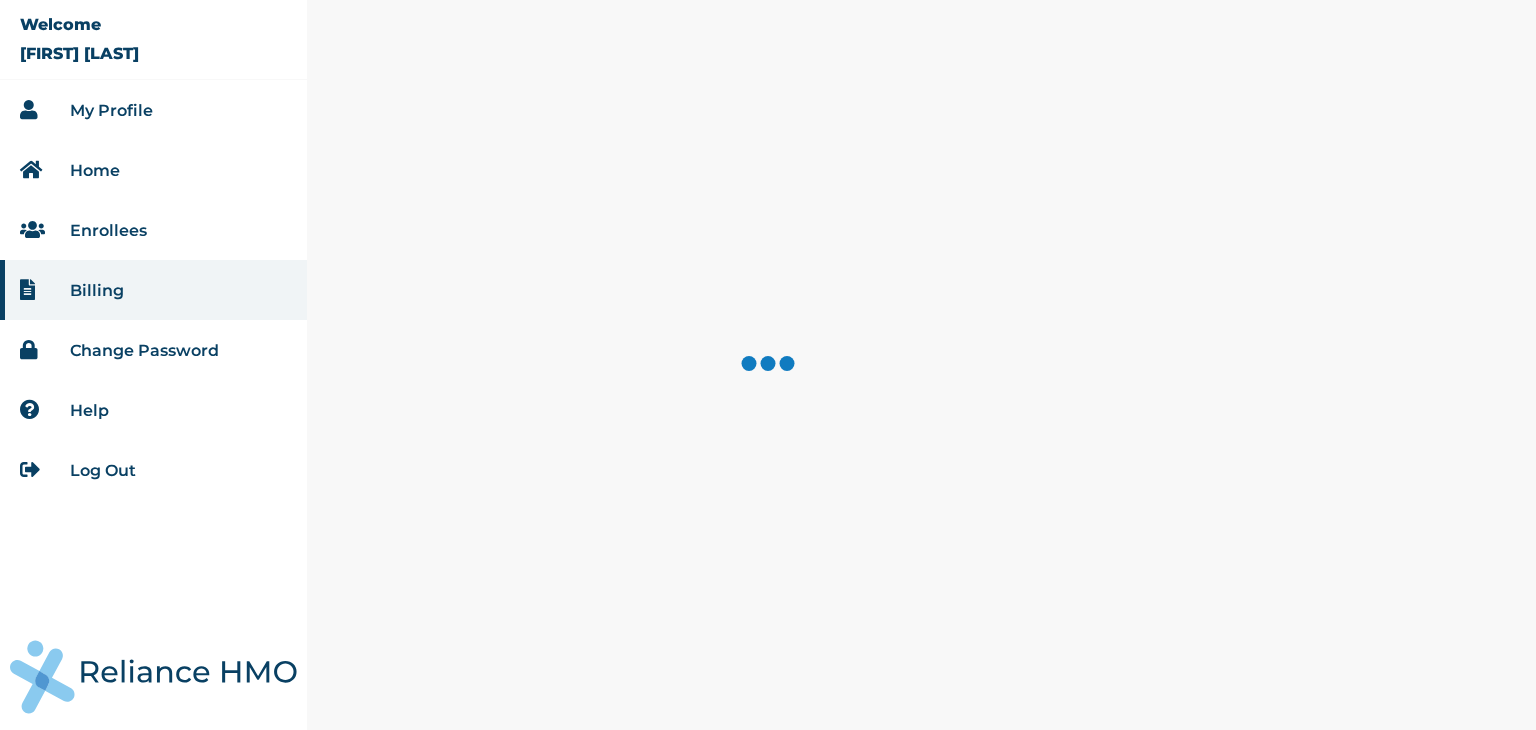scroll, scrollTop: 0, scrollLeft: 0, axis: both 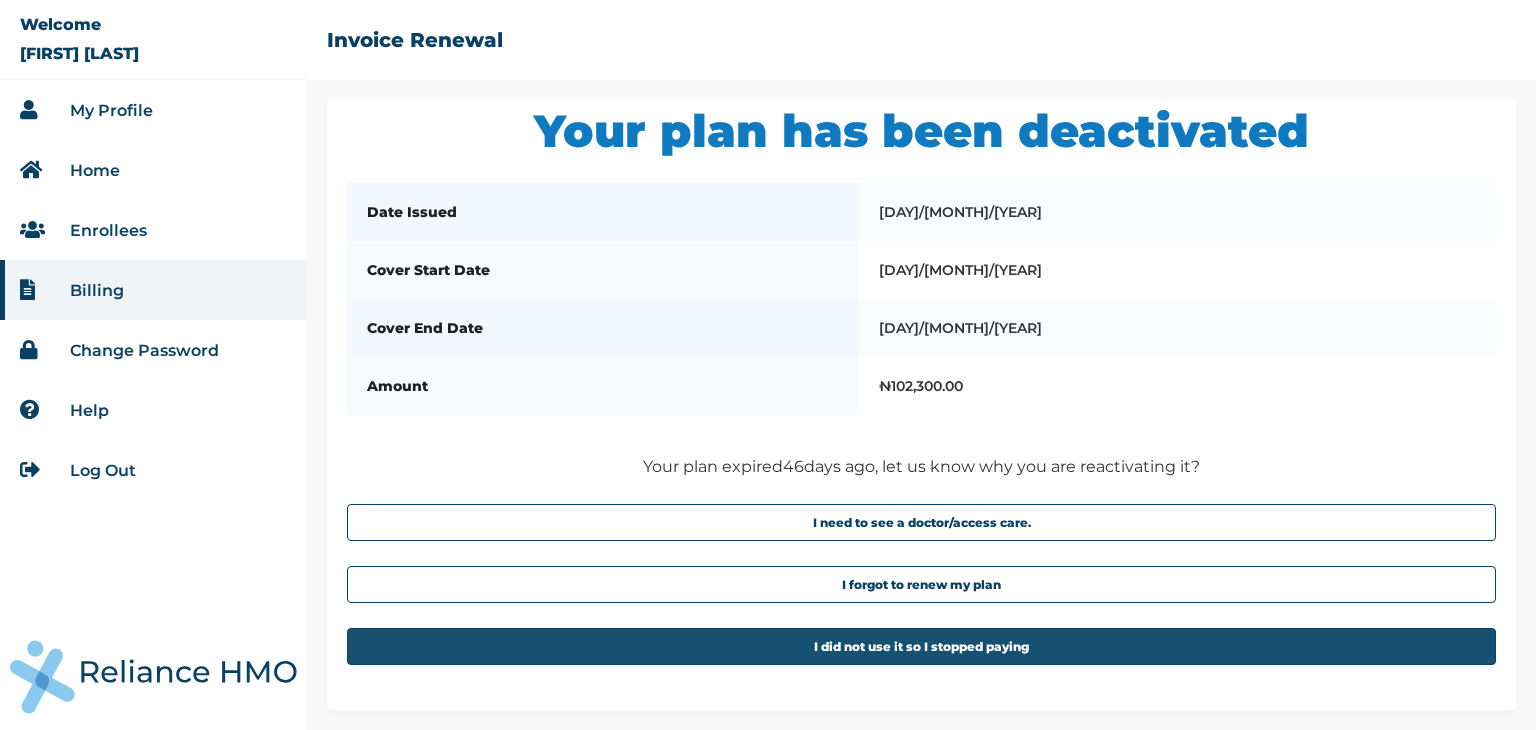 click on "I did not use it so I stopped paying" at bounding box center [921, 646] 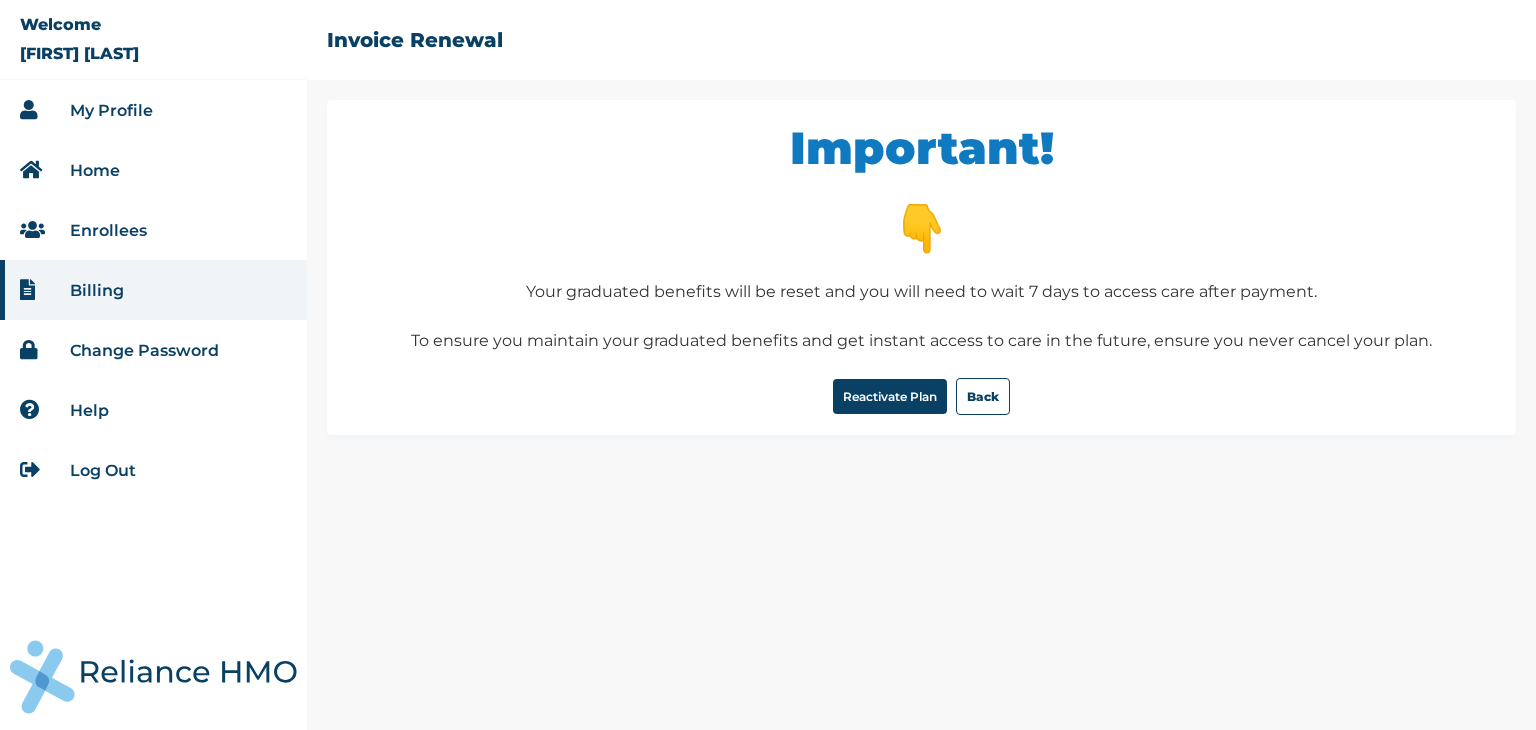 scroll, scrollTop: 0, scrollLeft: 0, axis: both 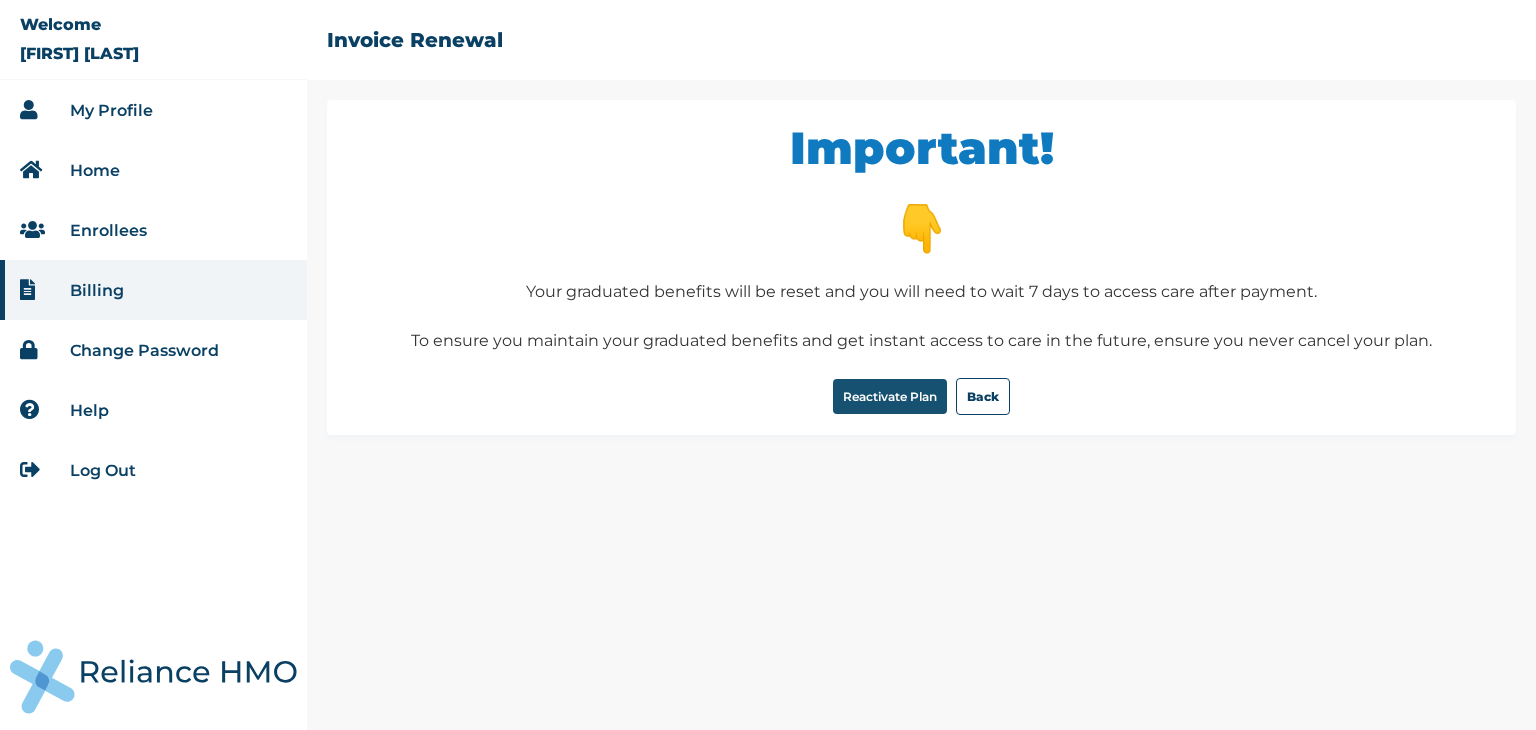 click on "Reactivate Plan" at bounding box center (890, 396) 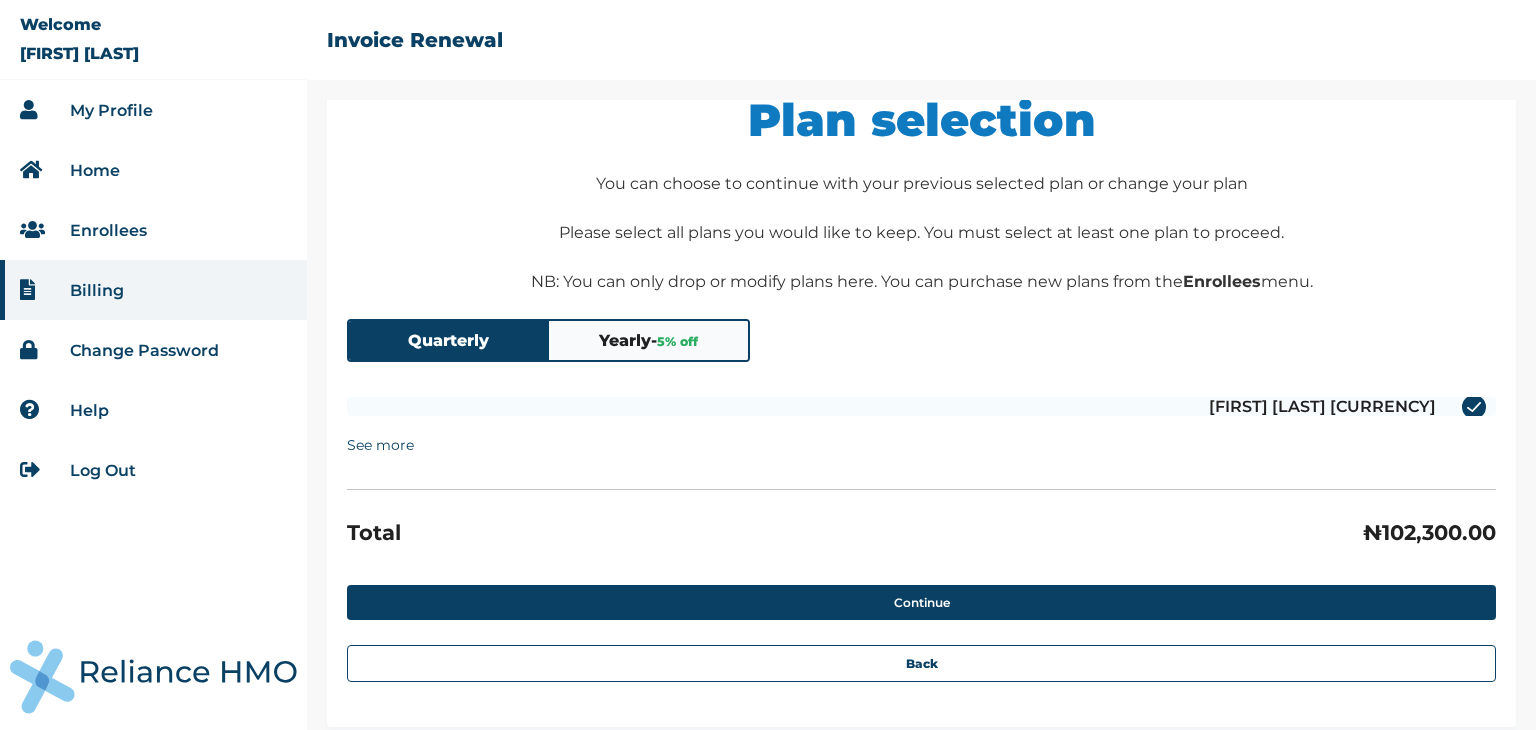 scroll, scrollTop: 44, scrollLeft: 0, axis: vertical 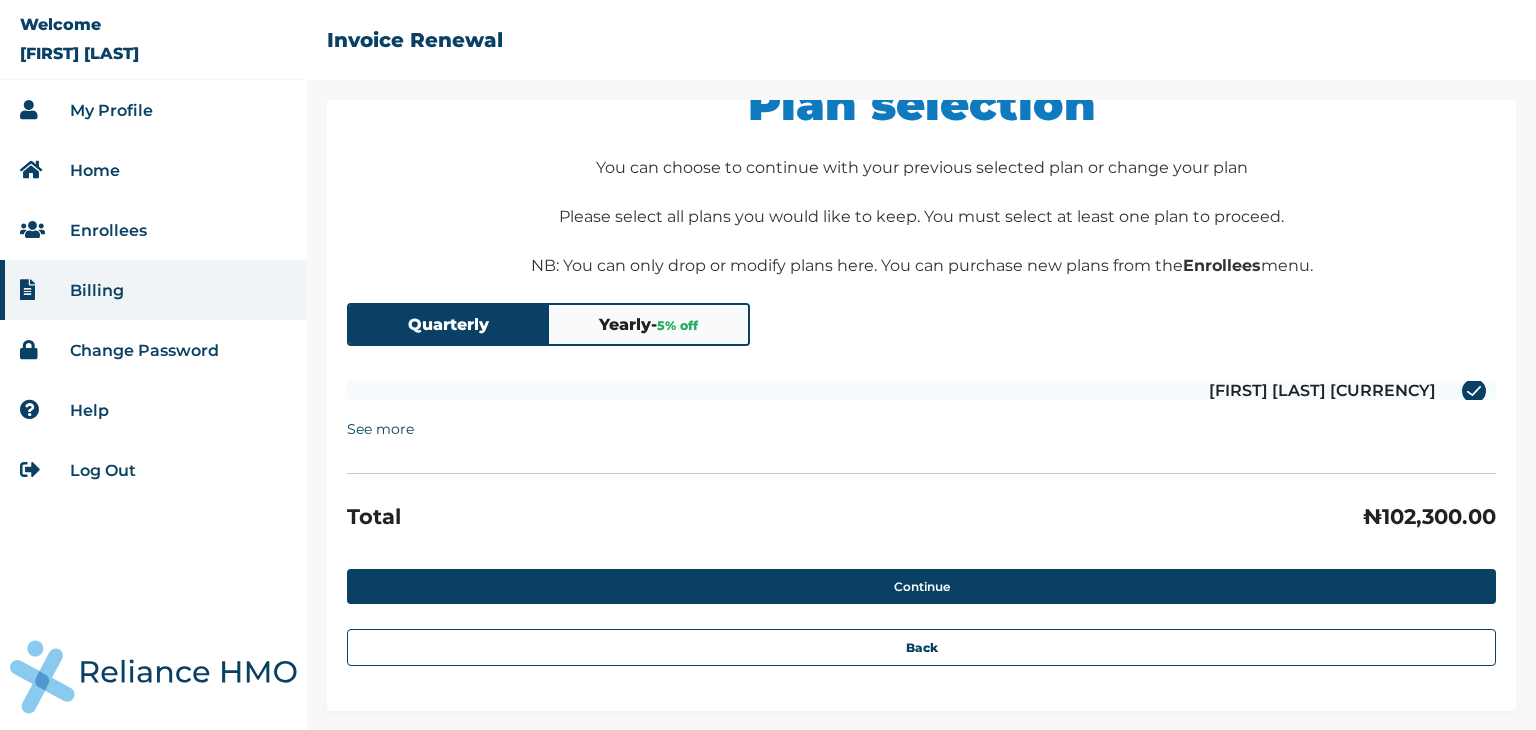click on "Yearly  -  5 % off" at bounding box center (649, 324) 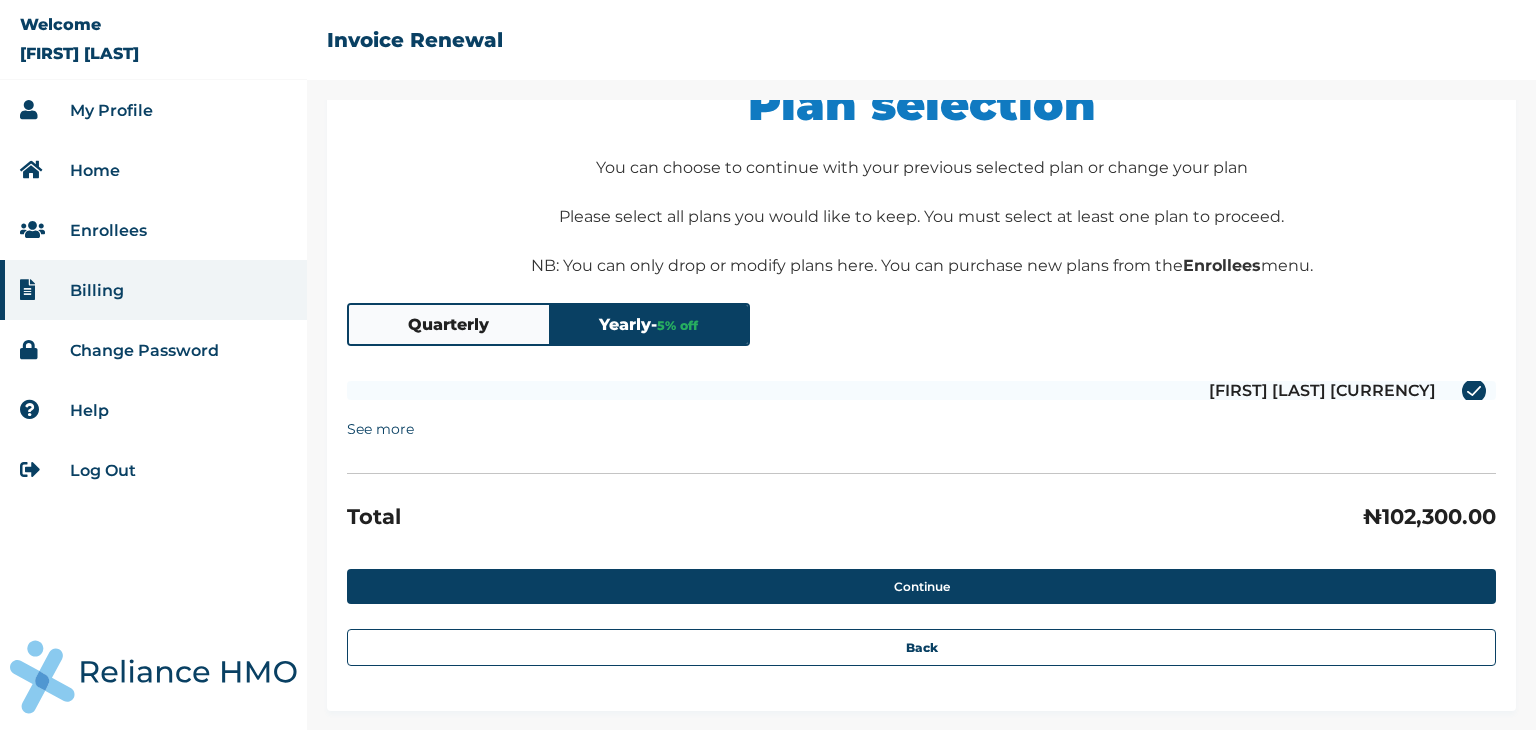 click on "Quarterly" at bounding box center [449, 324] 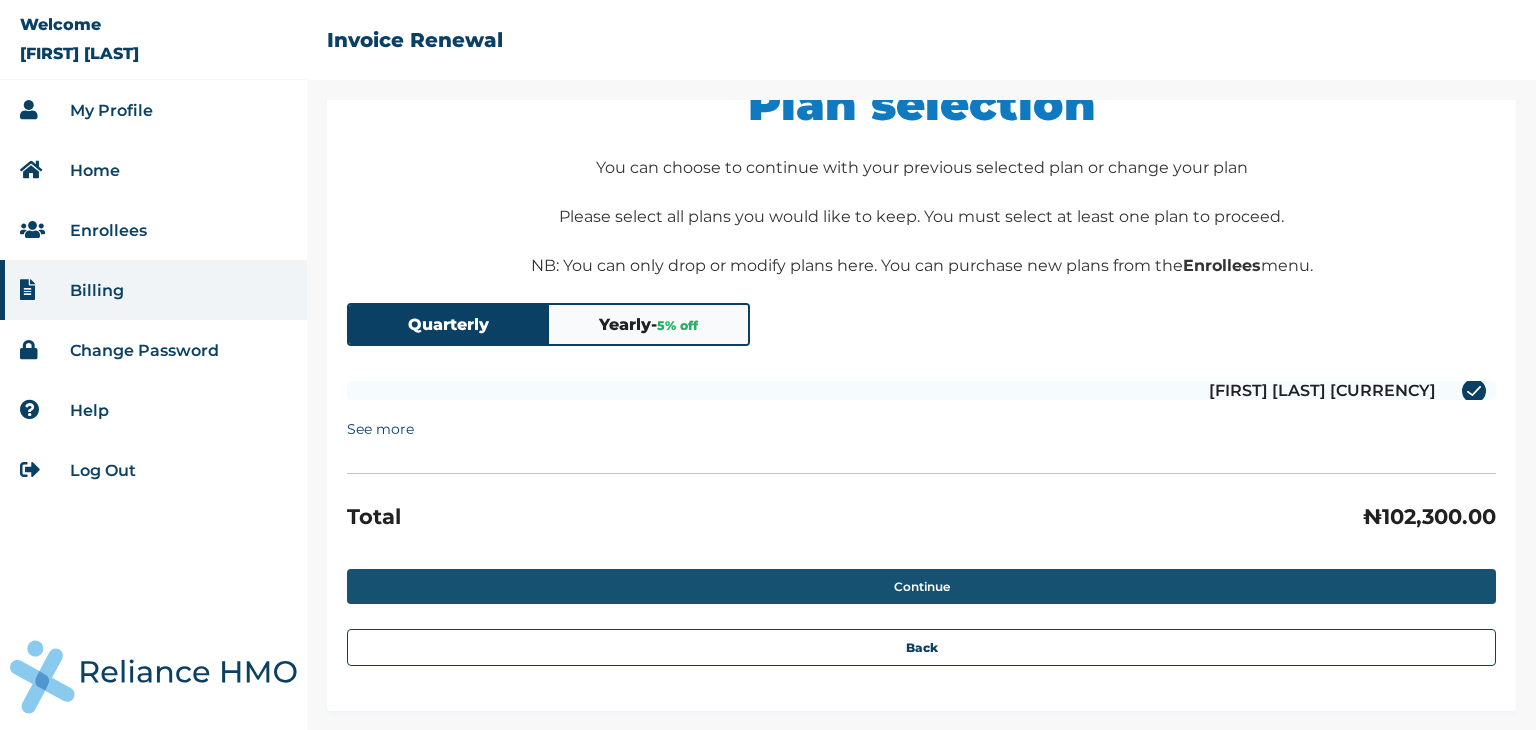 click on "Continue" at bounding box center [921, 586] 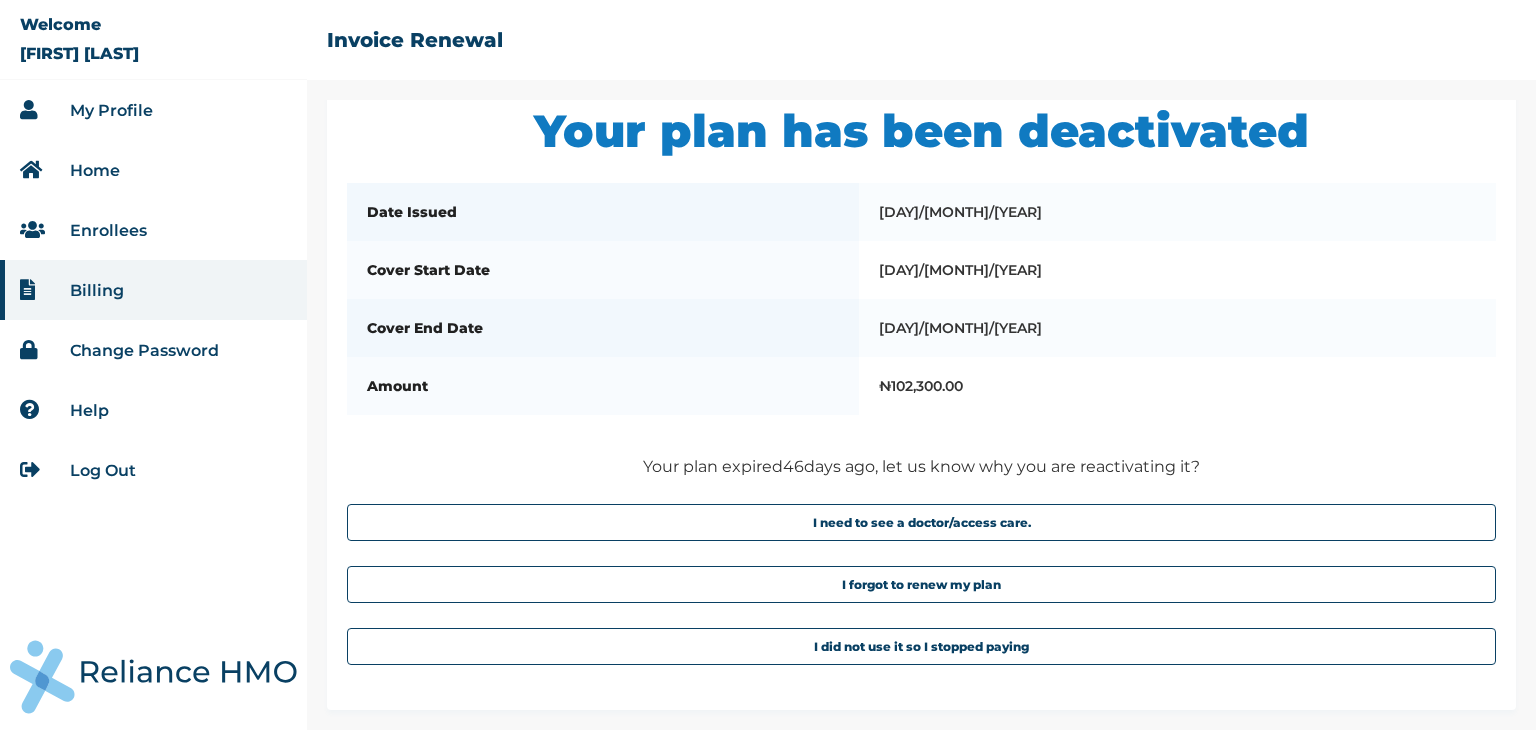 scroll, scrollTop: 131, scrollLeft: 0, axis: vertical 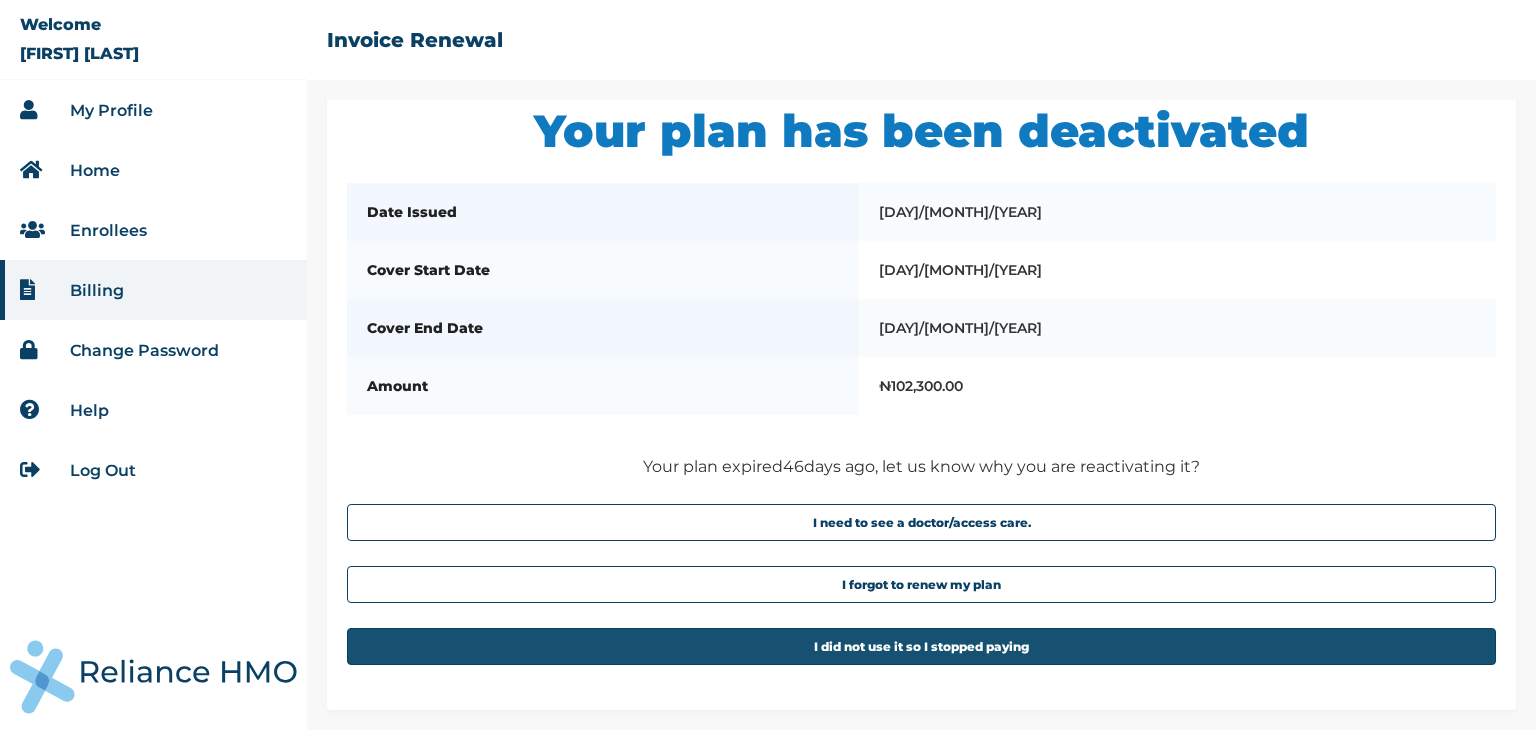click on "I did not use it so I stopped paying" at bounding box center [921, 646] 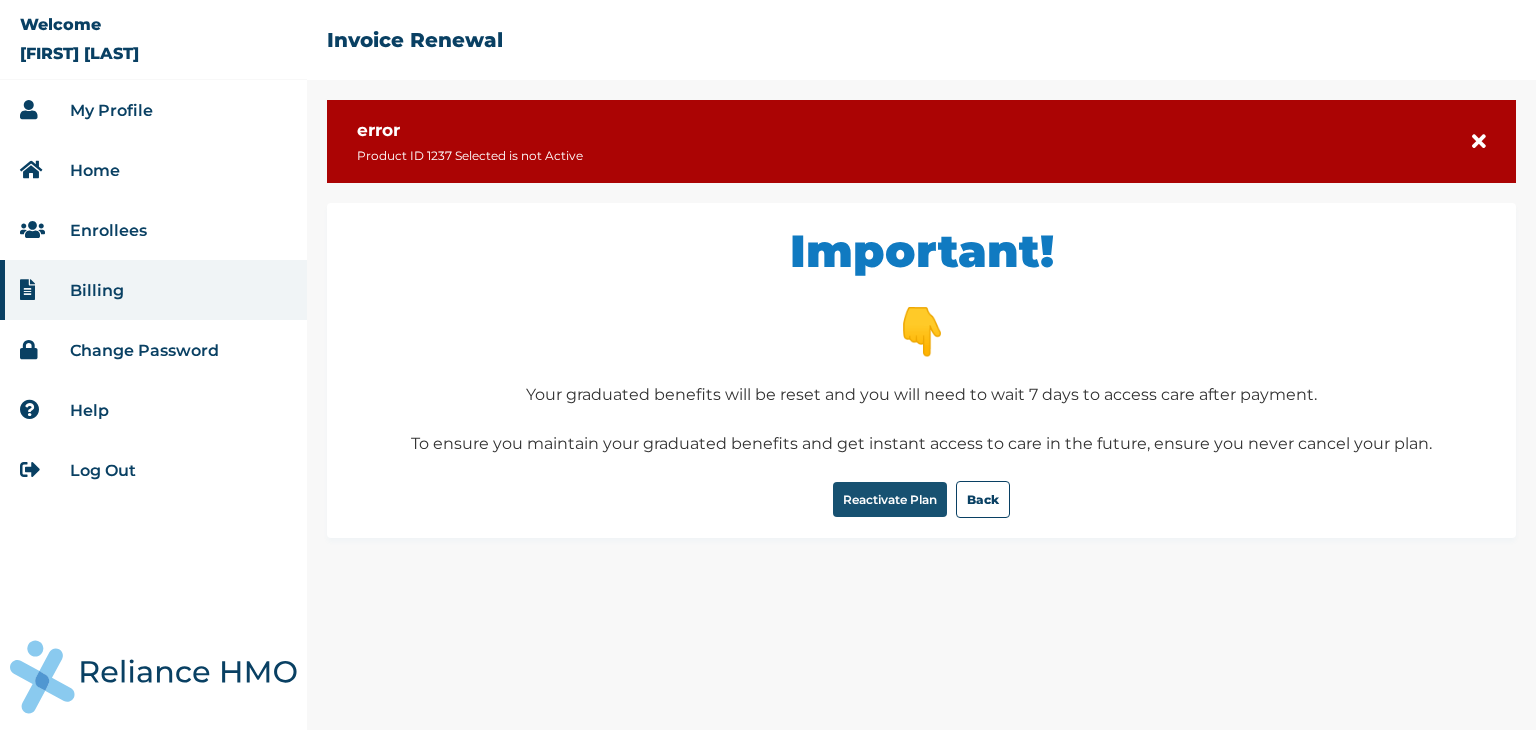 click on "Reactivate Plan" at bounding box center (890, 499) 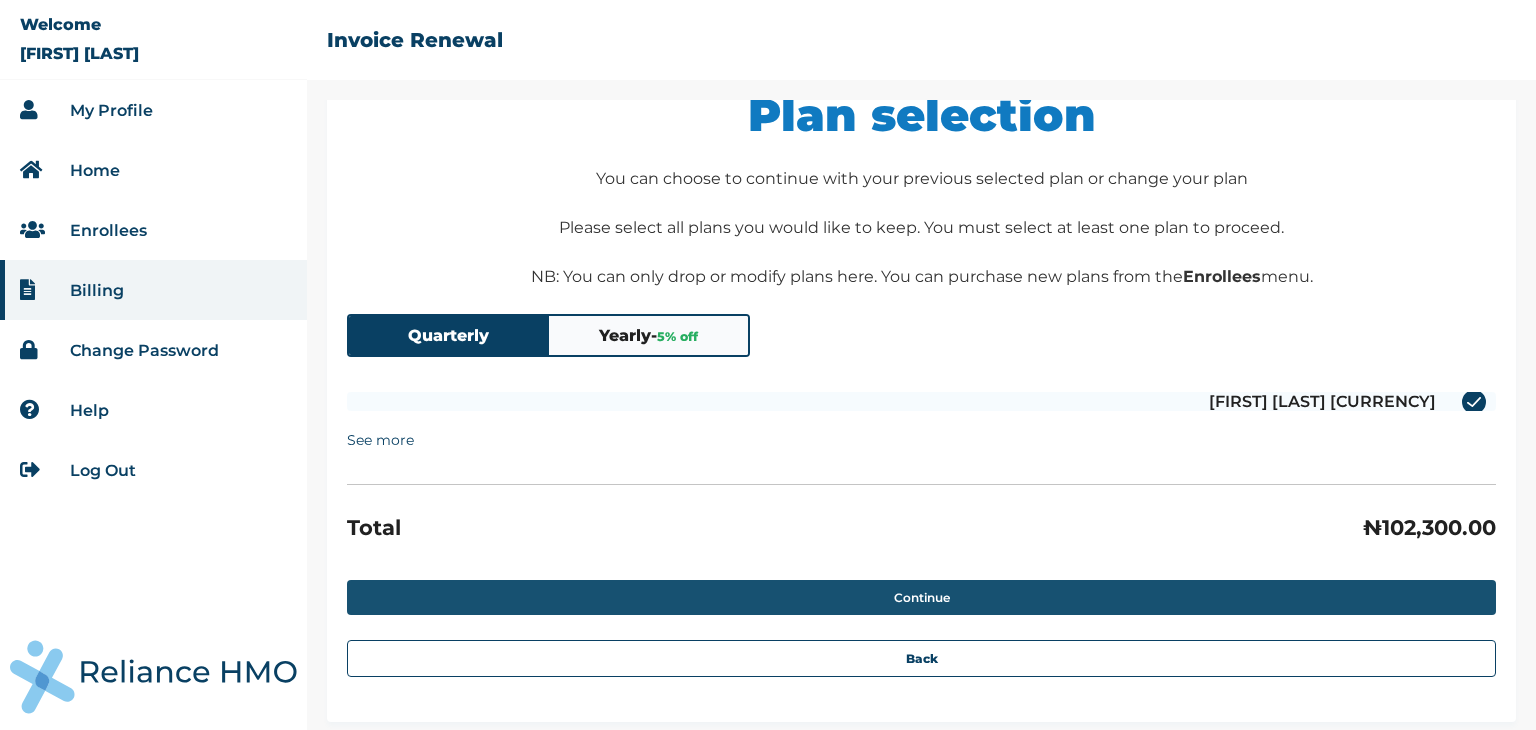 scroll, scrollTop: 148, scrollLeft: 0, axis: vertical 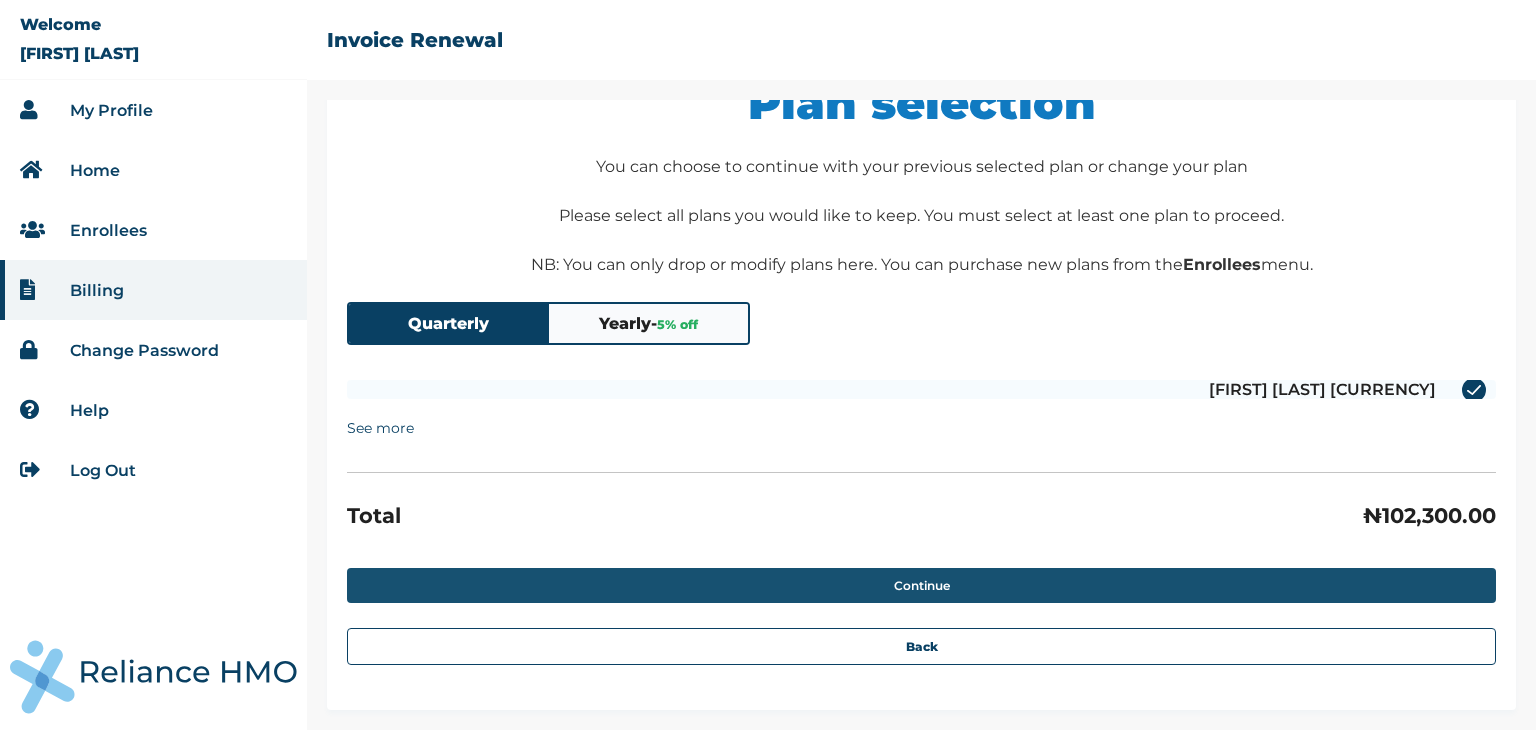 click on "Continue" at bounding box center (921, 585) 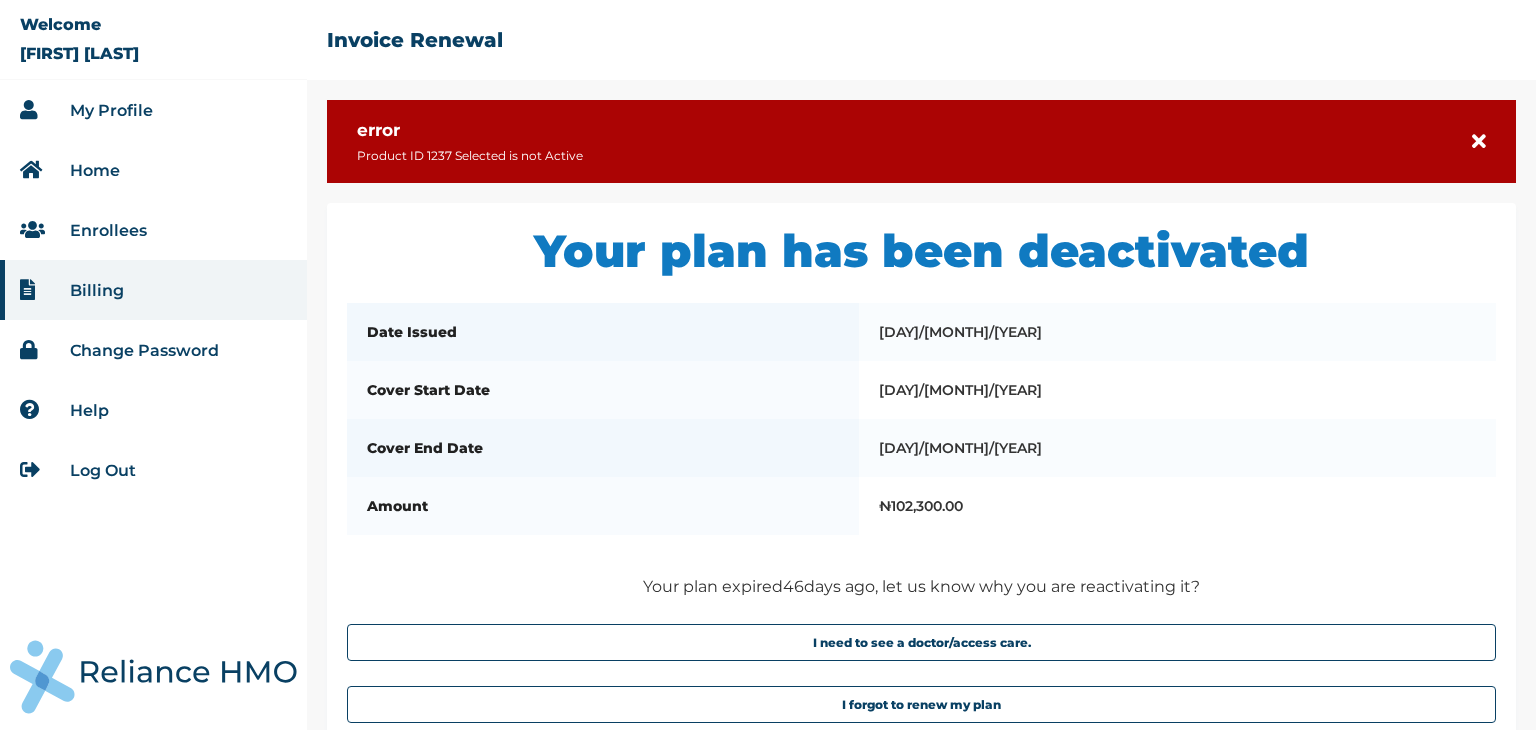 click on "Help" at bounding box center (89, 410) 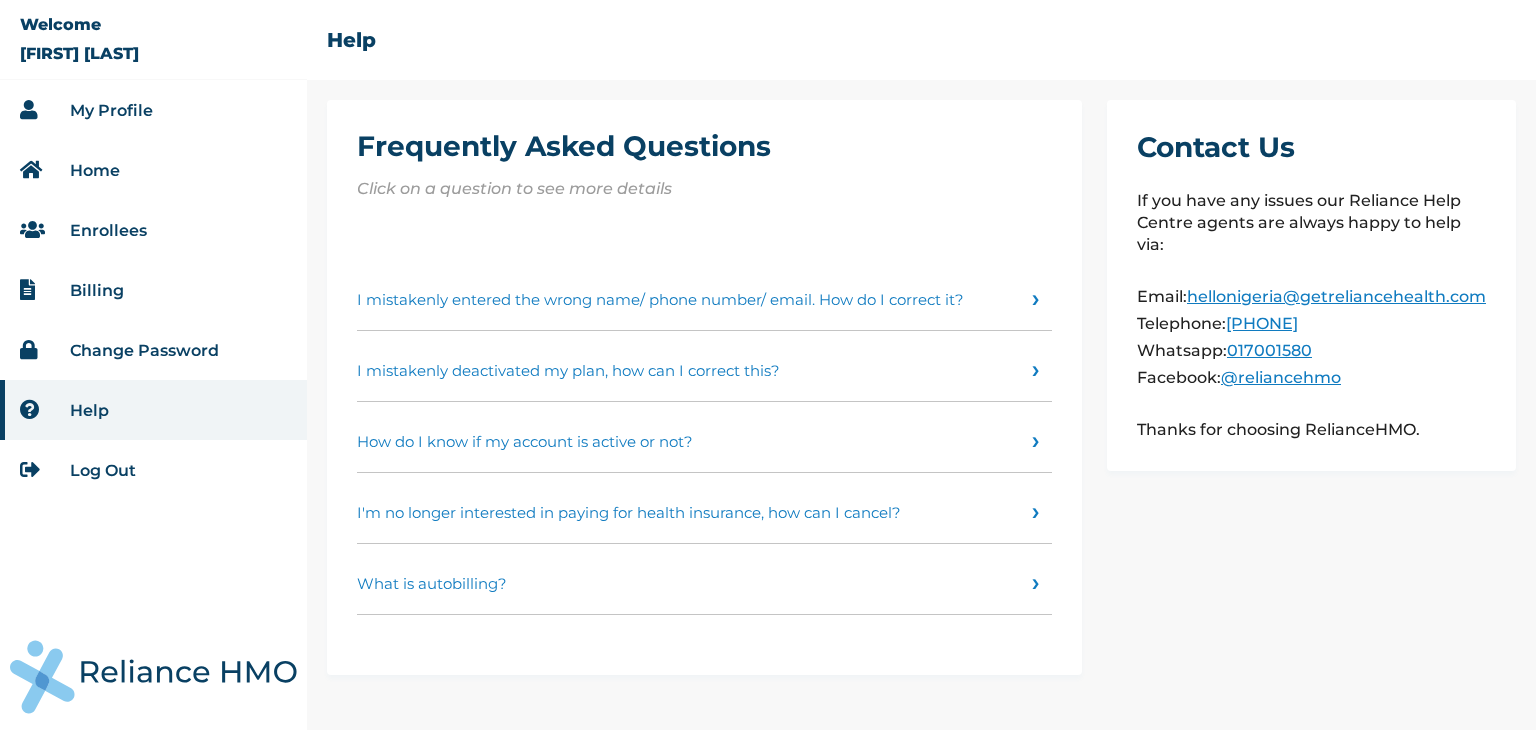 click on "I mistakenly deactivated my plan, how can I correct this?" at bounding box center (704, 366) 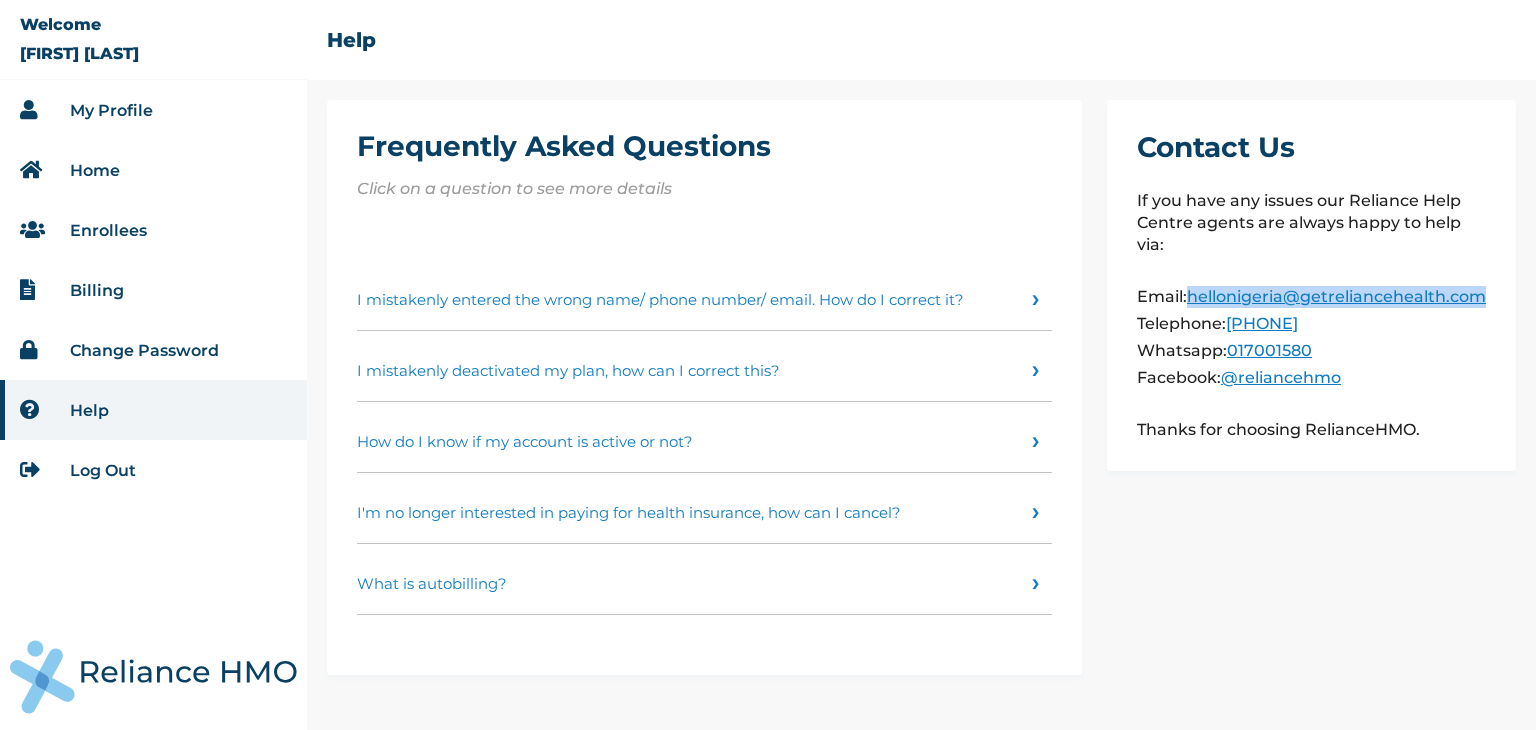 drag, startPoint x: 1427, startPoint y: 314, endPoint x: 1130, endPoint y: 325, distance: 297.20364 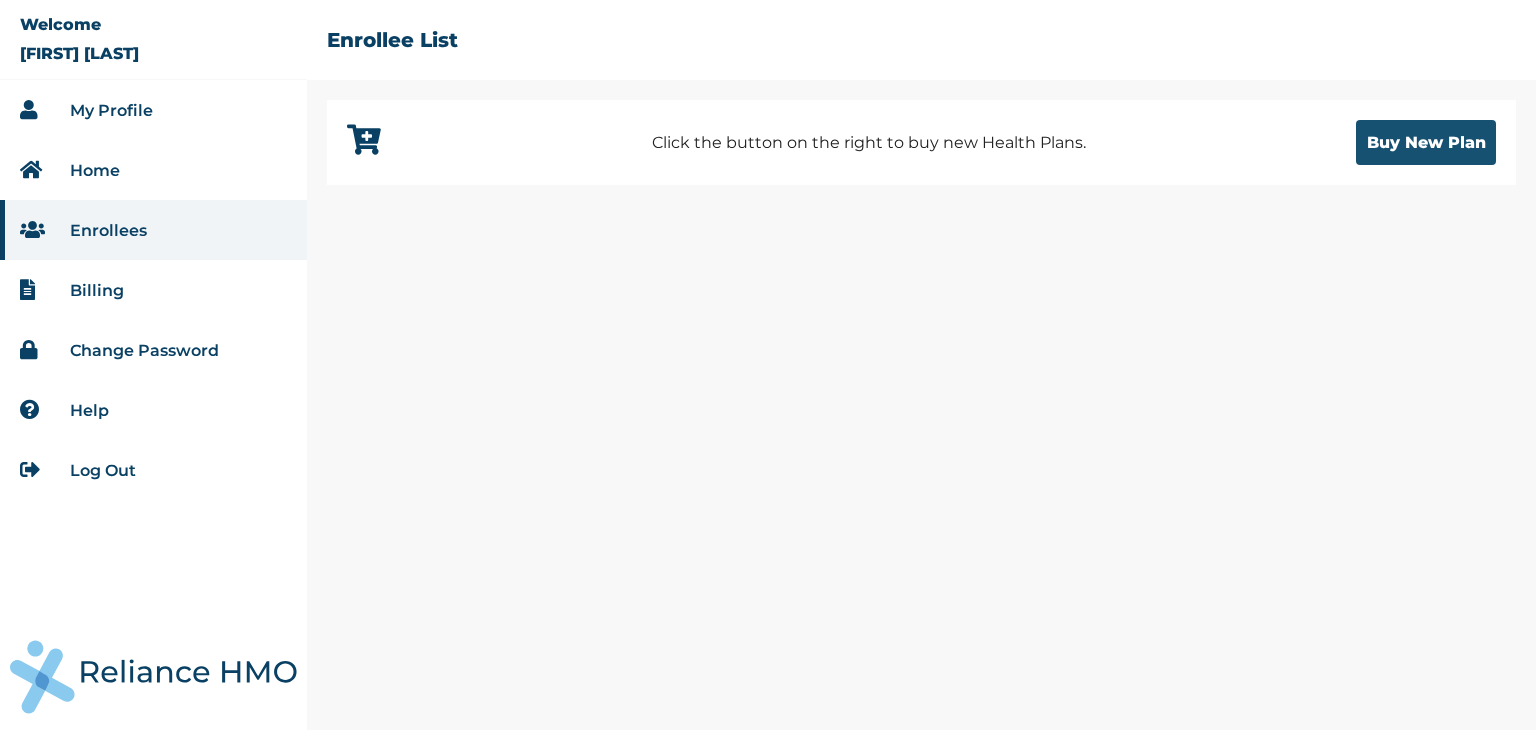 click on "Buy New Plan" at bounding box center [1426, 142] 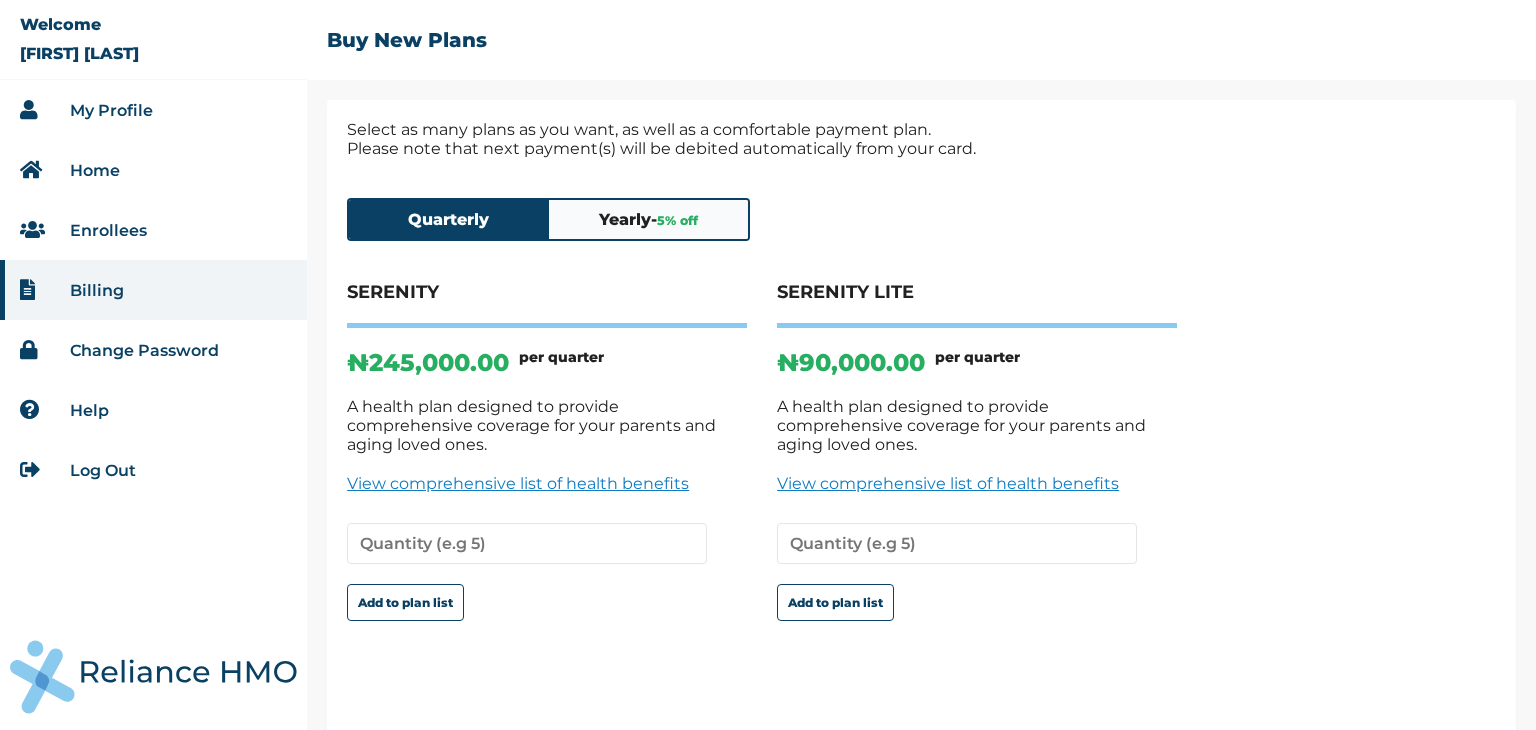 click on "Enrollees" at bounding box center (108, 230) 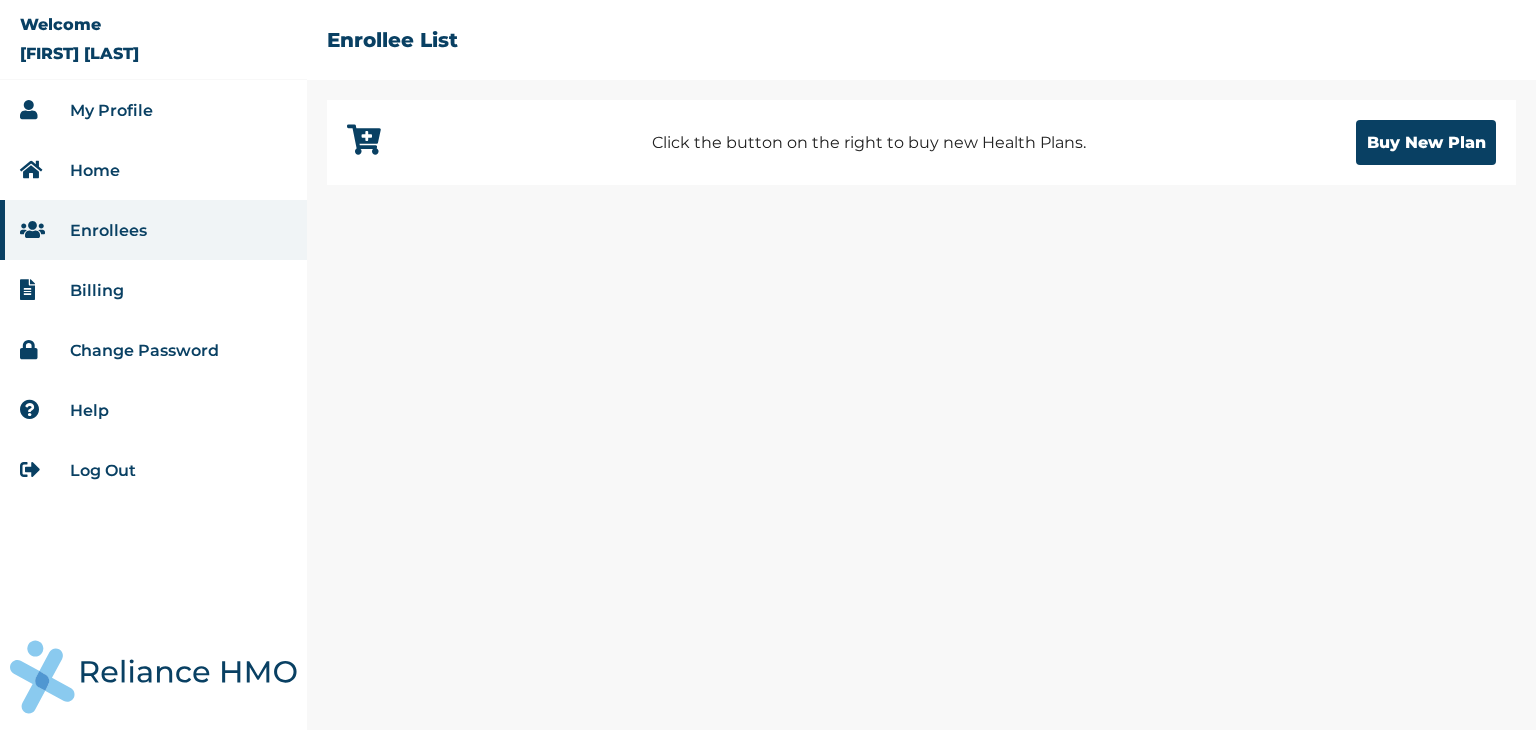 click on "Billing" at bounding box center (97, 290) 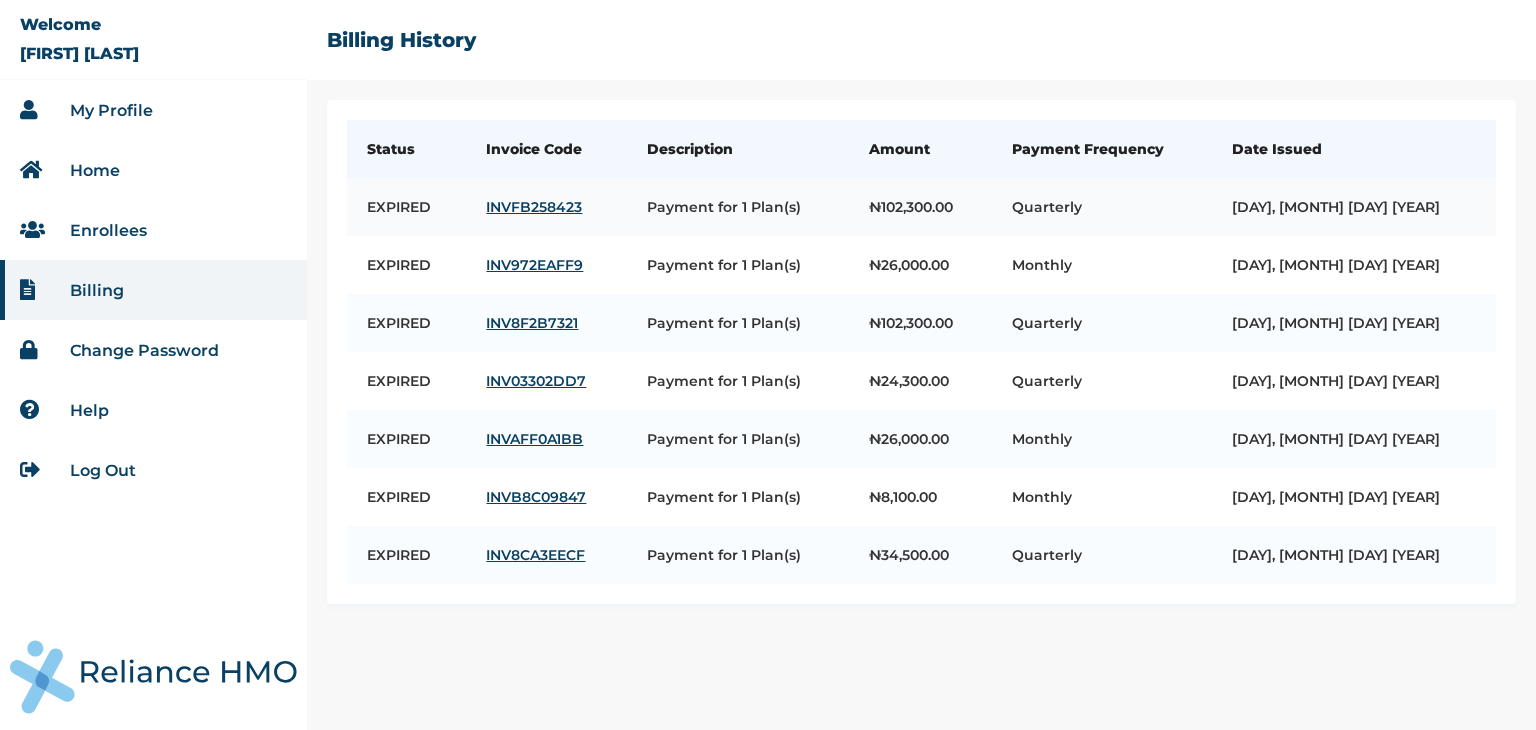 click on "INVFB258423" at bounding box center (546, 207) 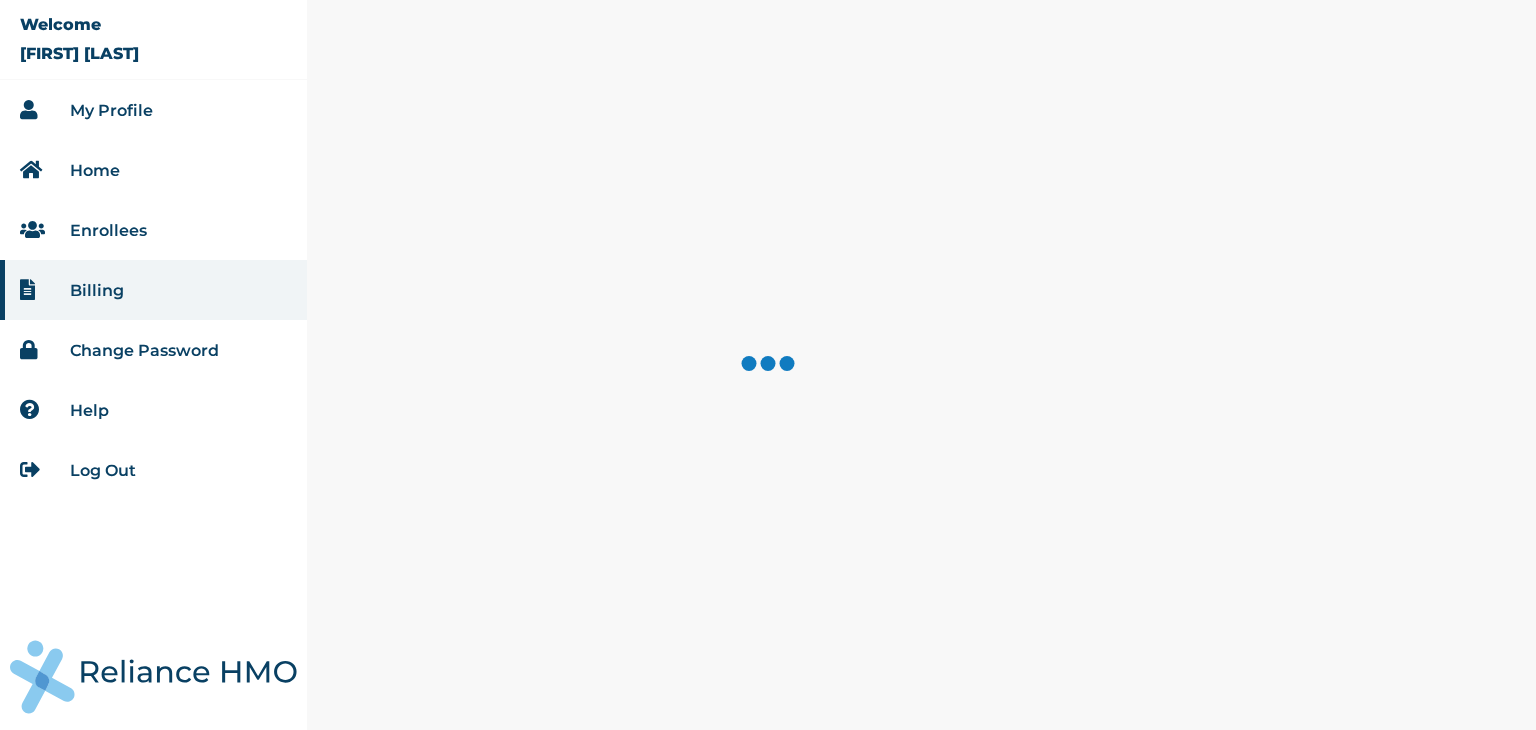 scroll, scrollTop: 0, scrollLeft: 0, axis: both 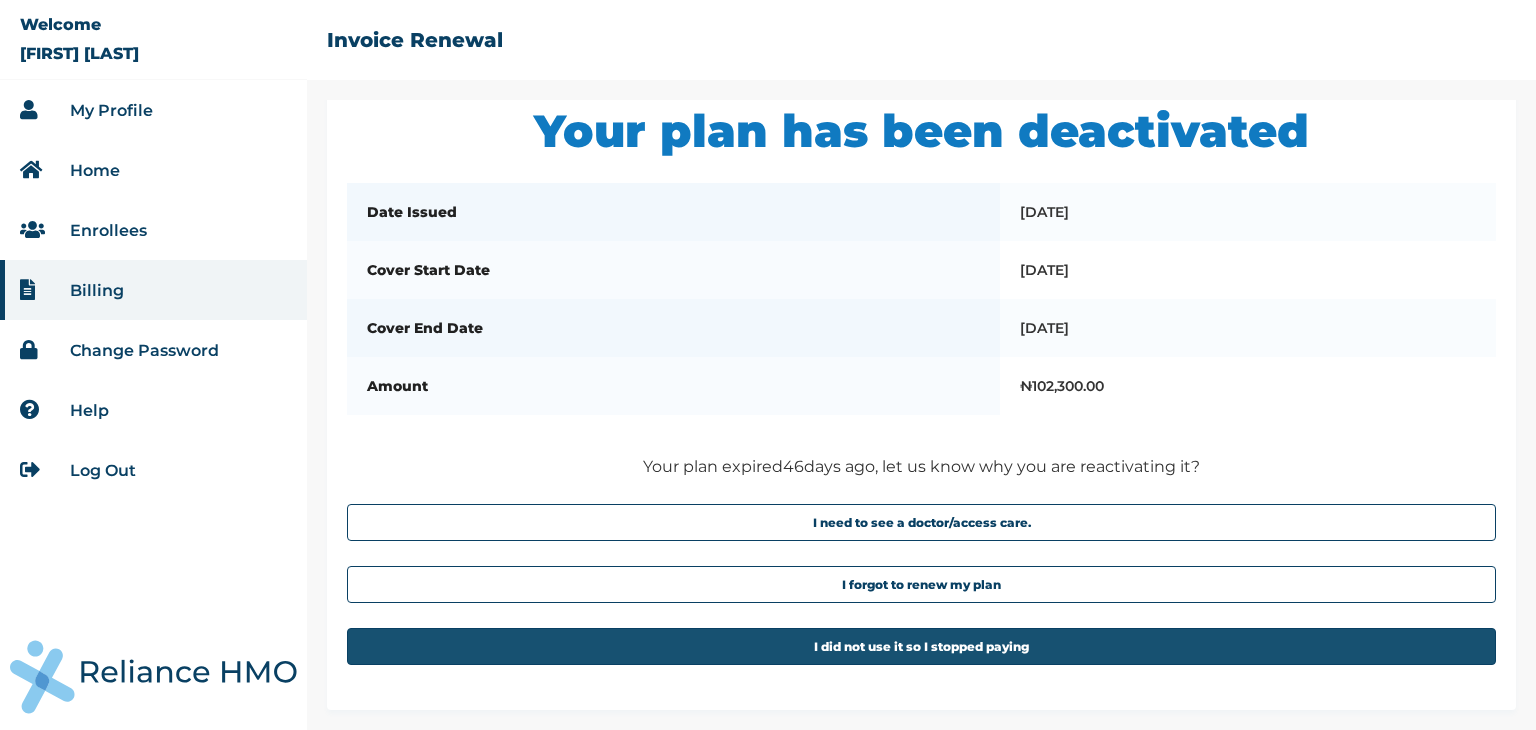 click on "I did not use it so I stopped paying" at bounding box center [921, 646] 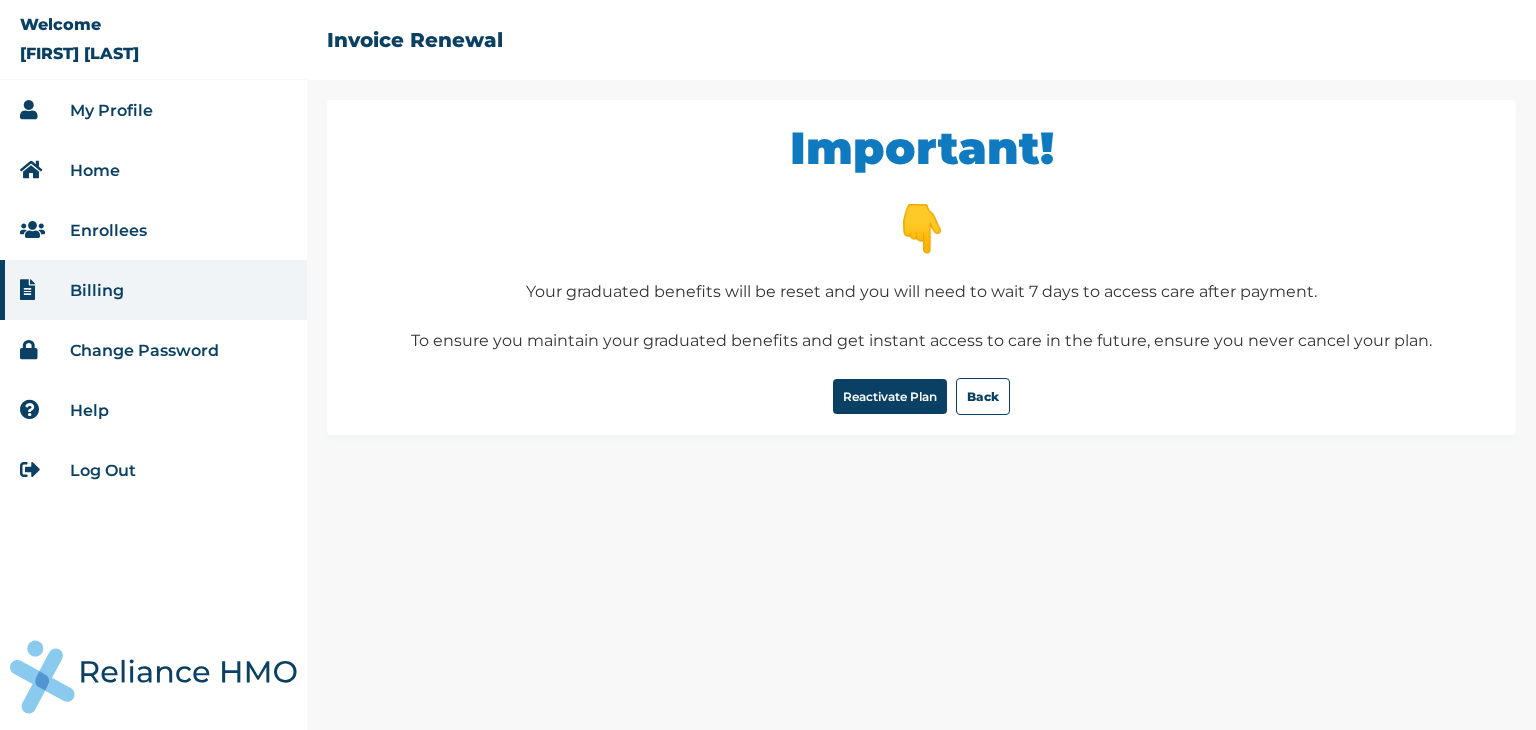 scroll, scrollTop: 0, scrollLeft: 0, axis: both 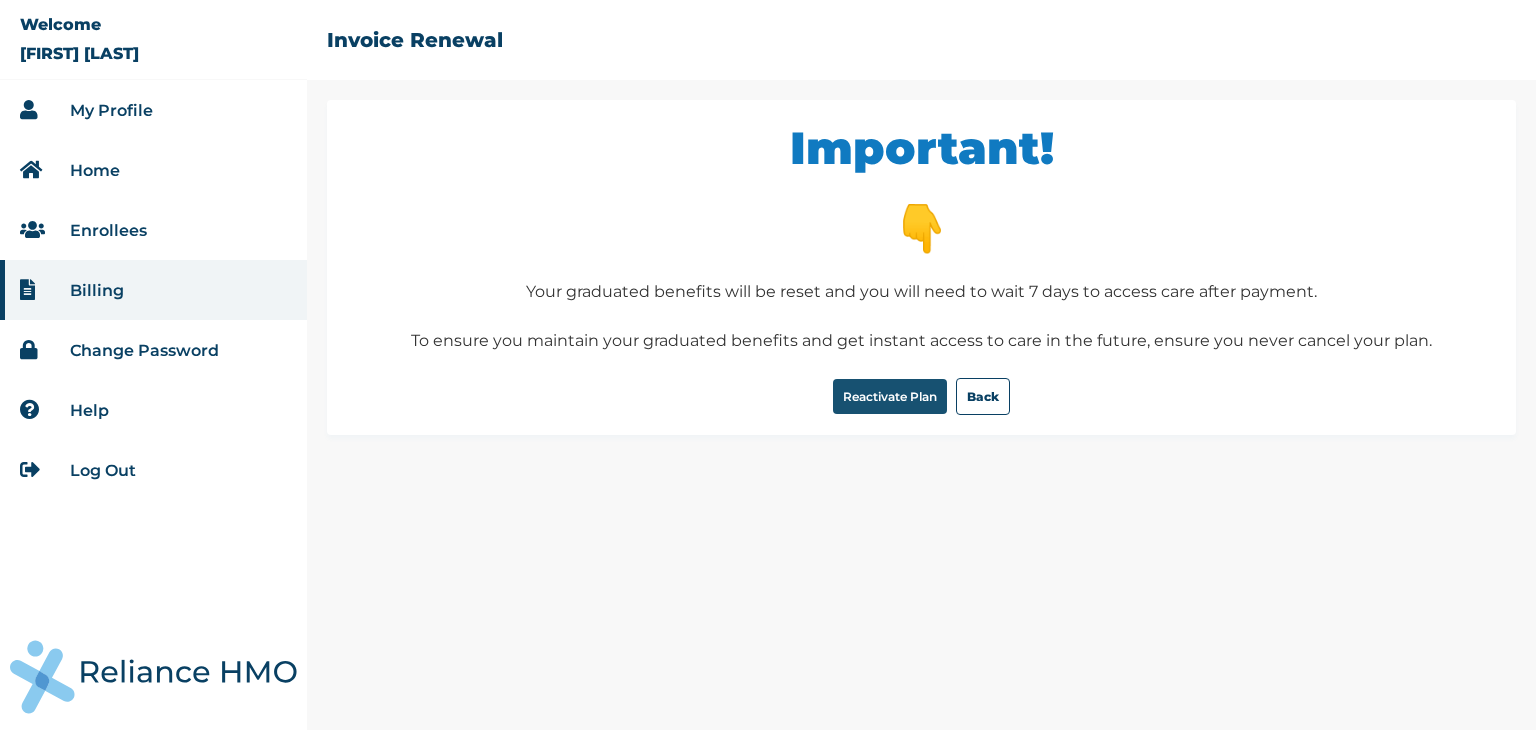 click on "Reactivate Plan" at bounding box center (890, 396) 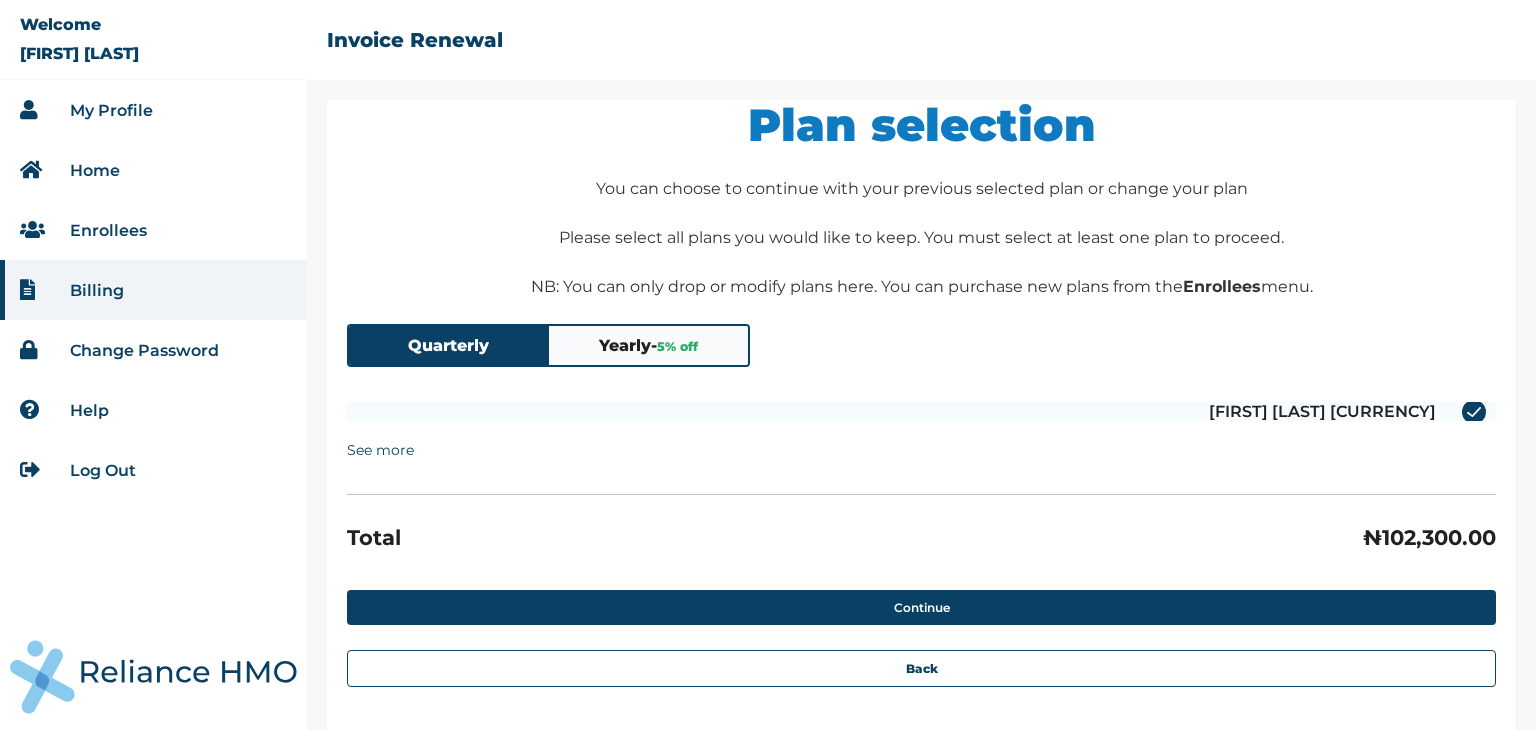 scroll, scrollTop: 44, scrollLeft: 0, axis: vertical 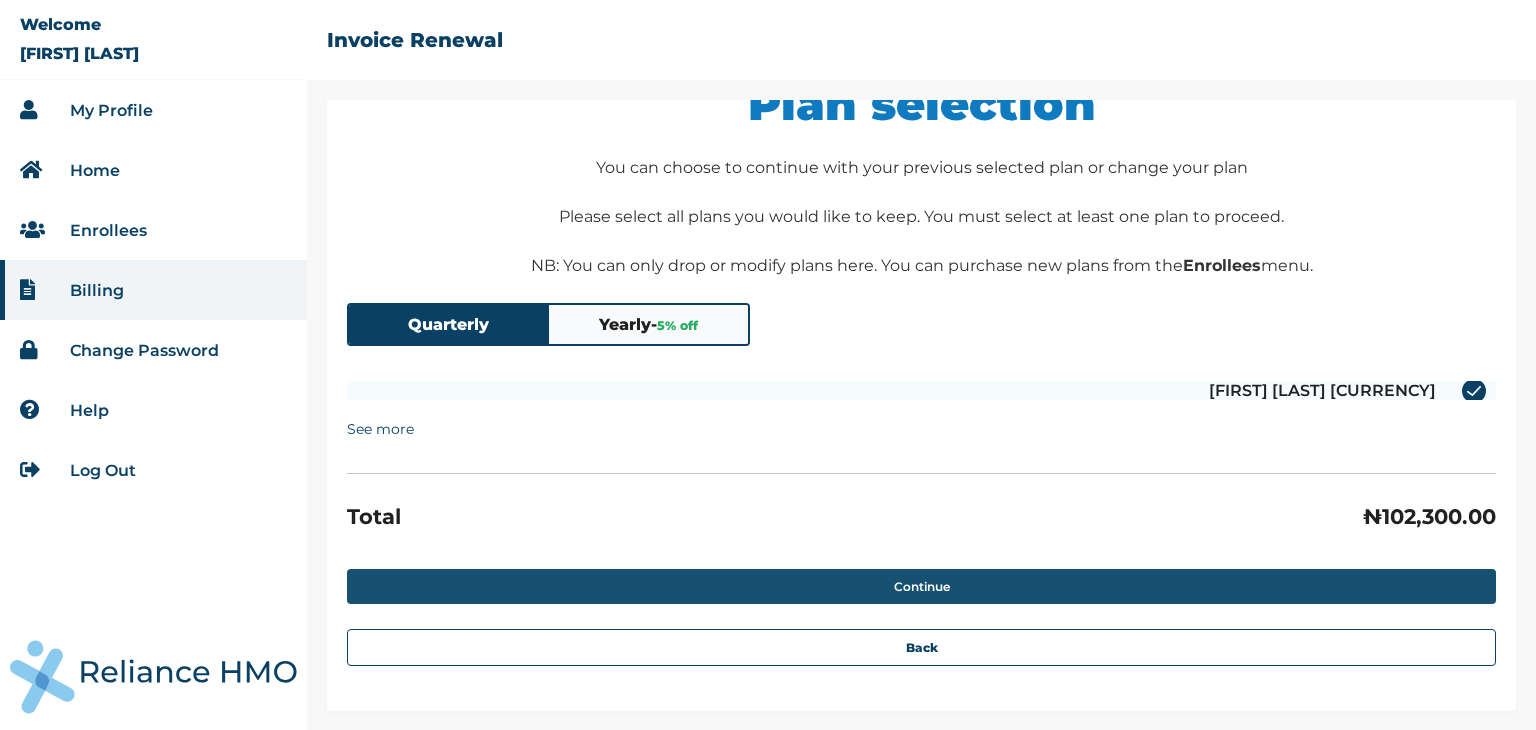click on "Continue" at bounding box center (921, 586) 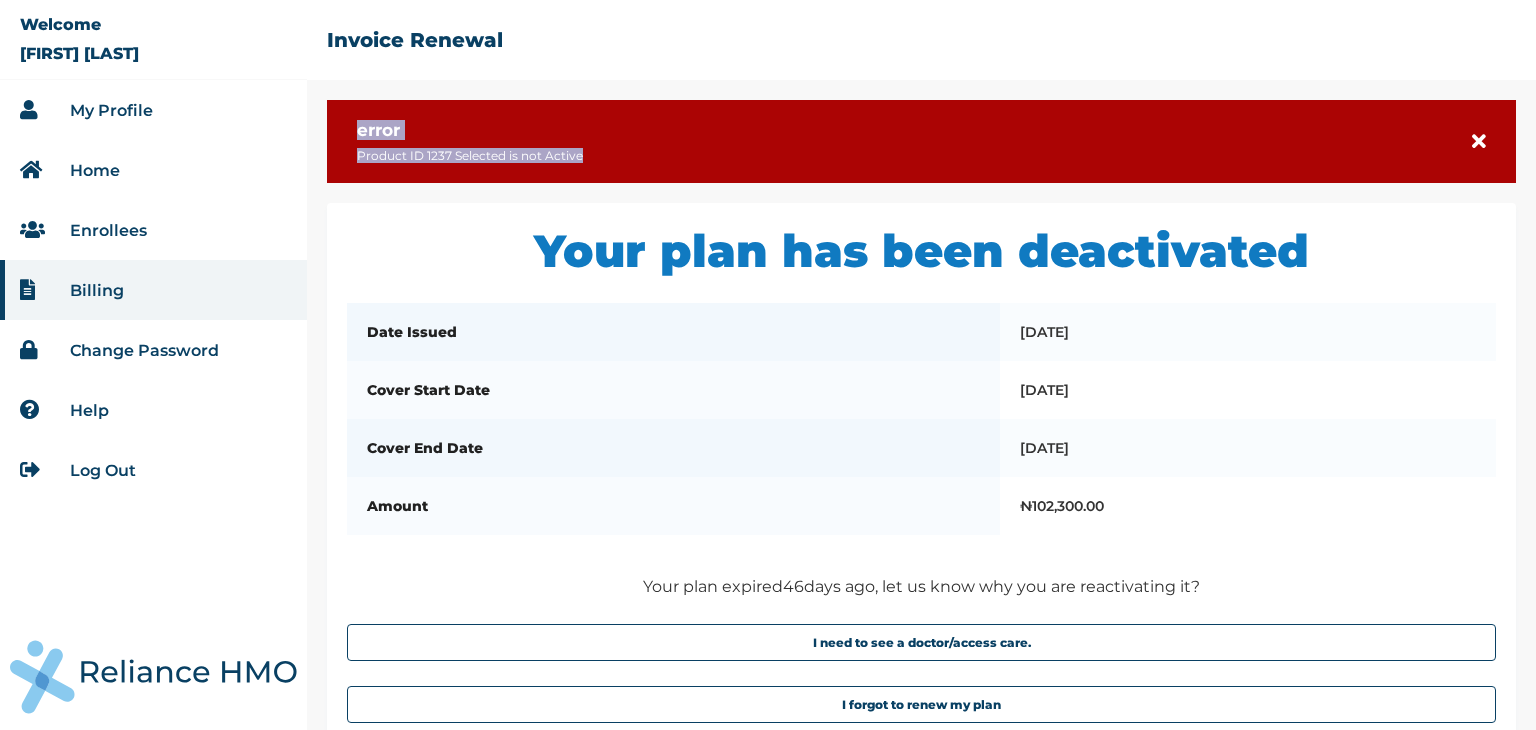 drag, startPoint x: 357, startPoint y: 133, endPoint x: 581, endPoint y: 161, distance: 225.74321 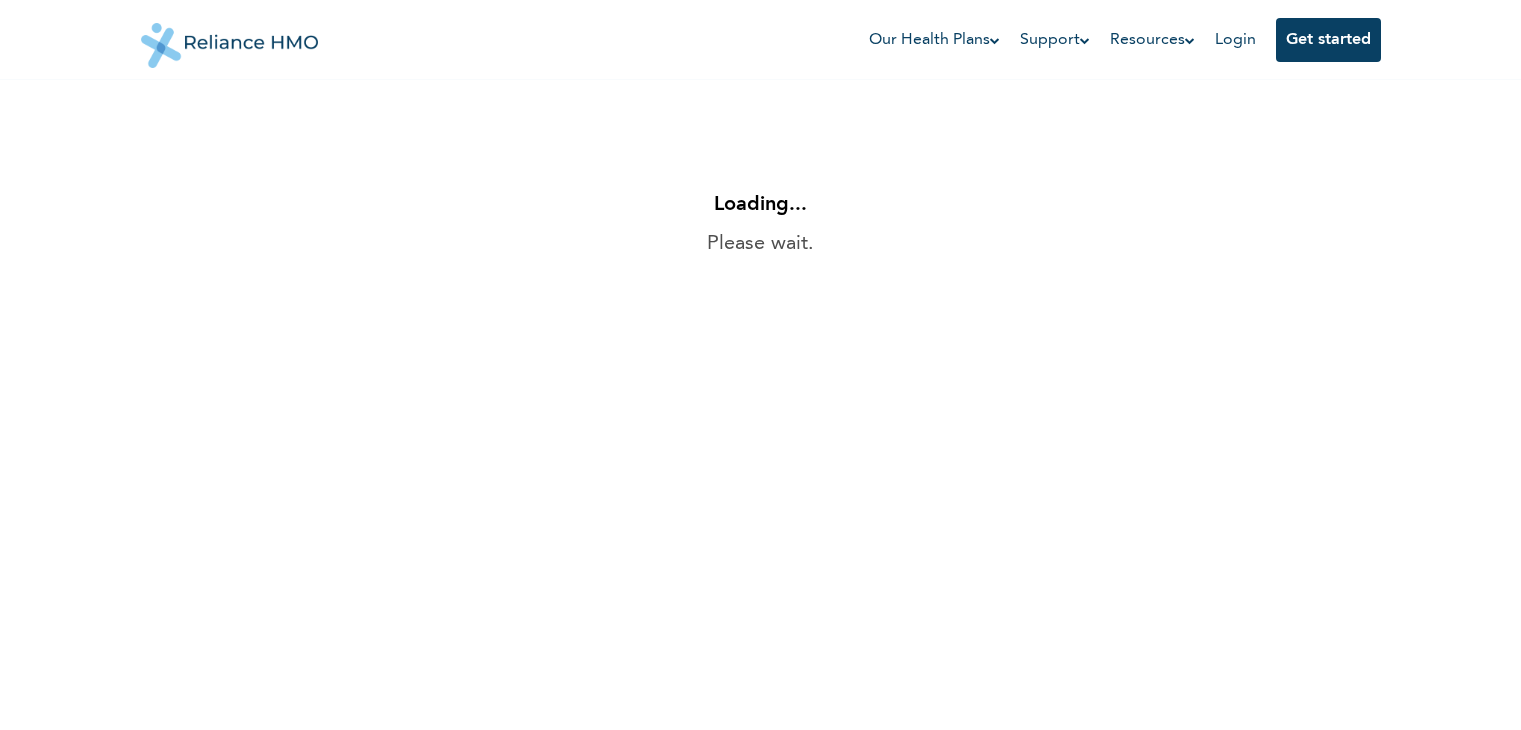scroll, scrollTop: 0, scrollLeft: 0, axis: both 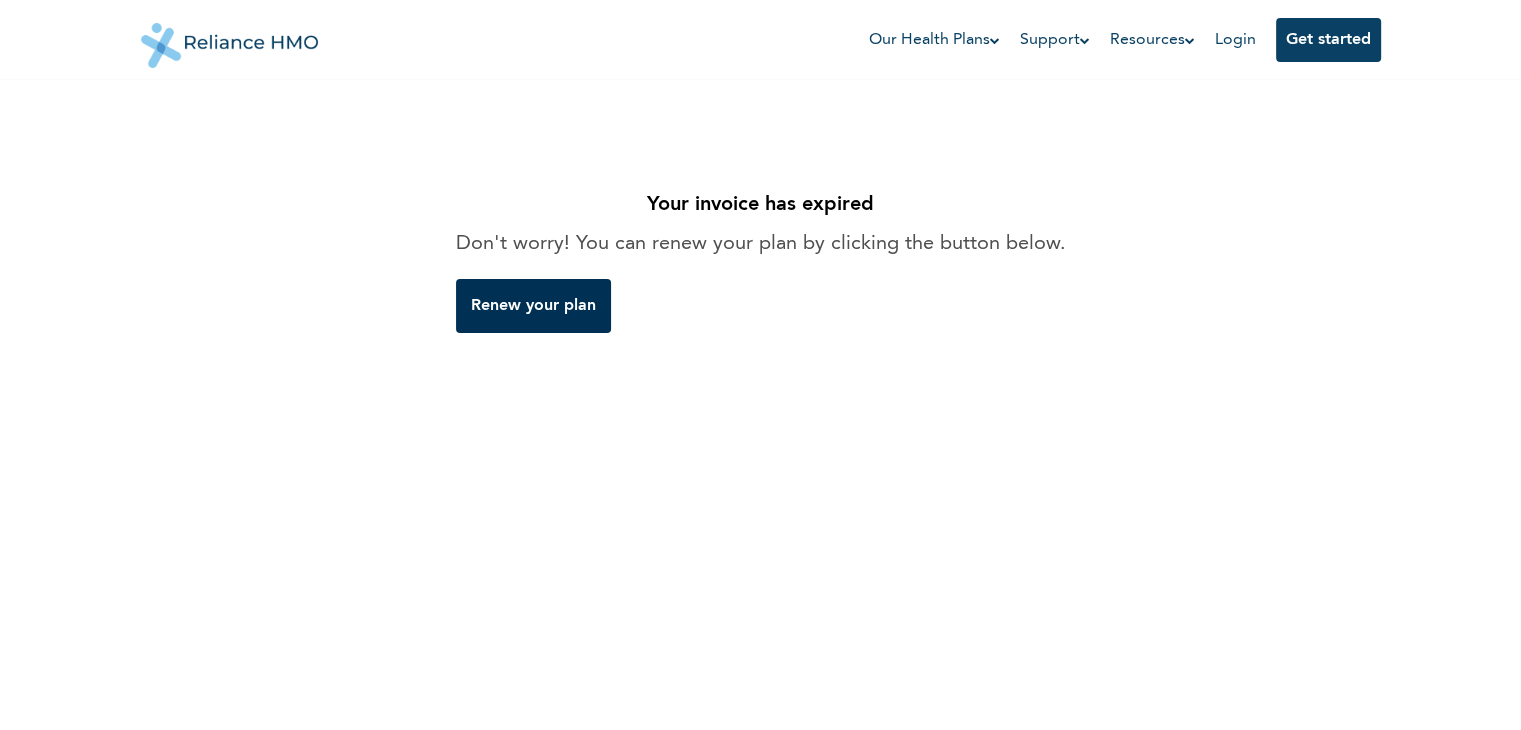 click on "Renew your plan" at bounding box center (533, 306) 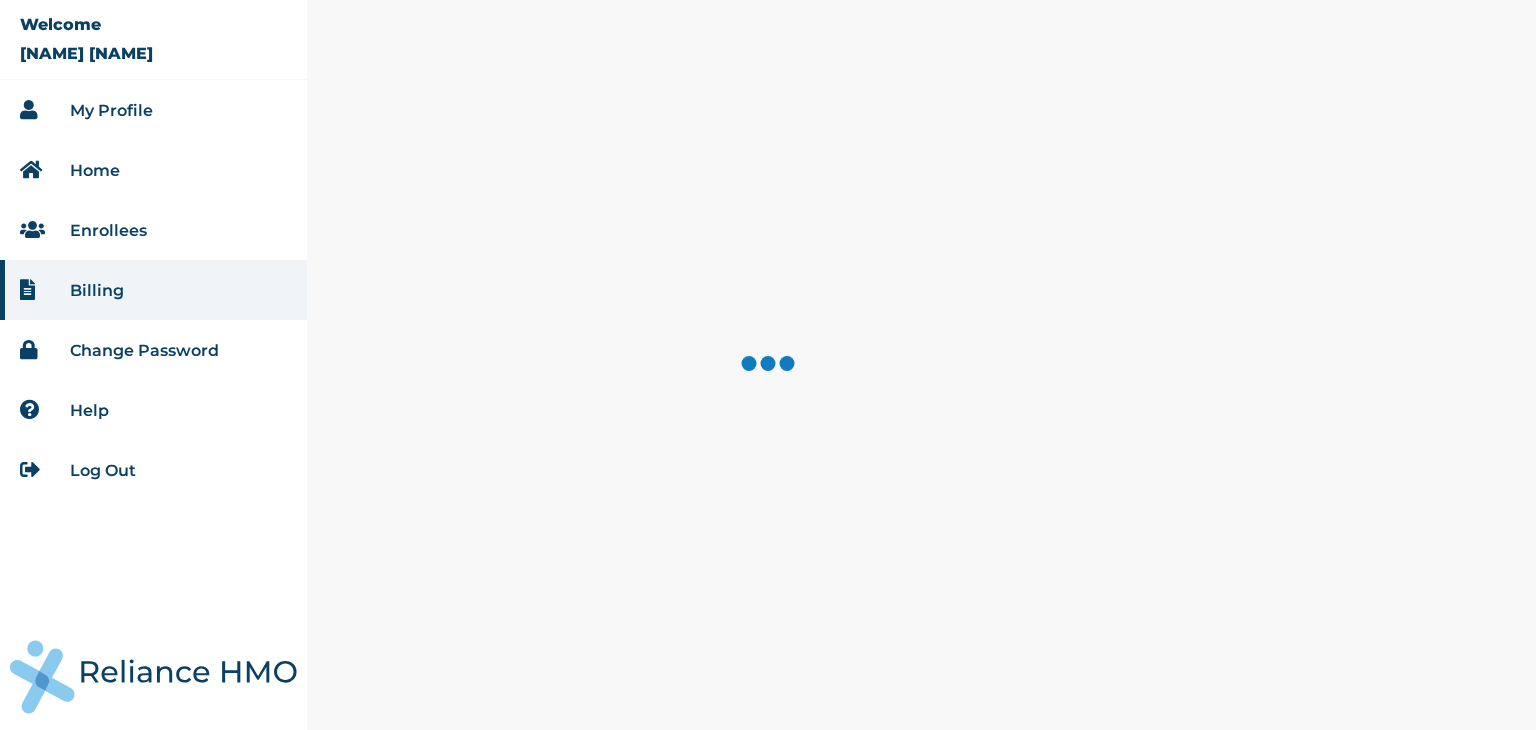 scroll, scrollTop: 0, scrollLeft: 0, axis: both 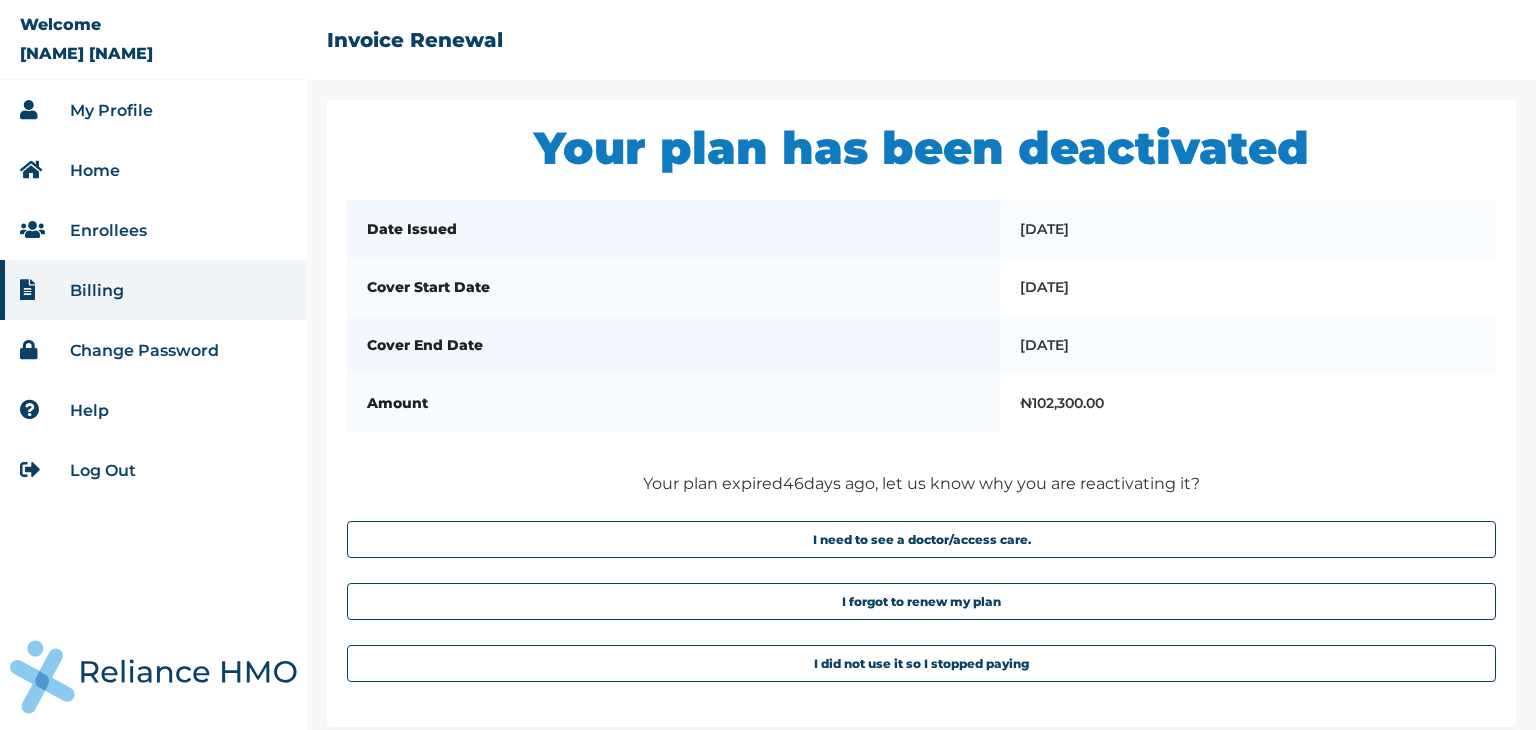 click on "Enrollees" at bounding box center [108, 230] 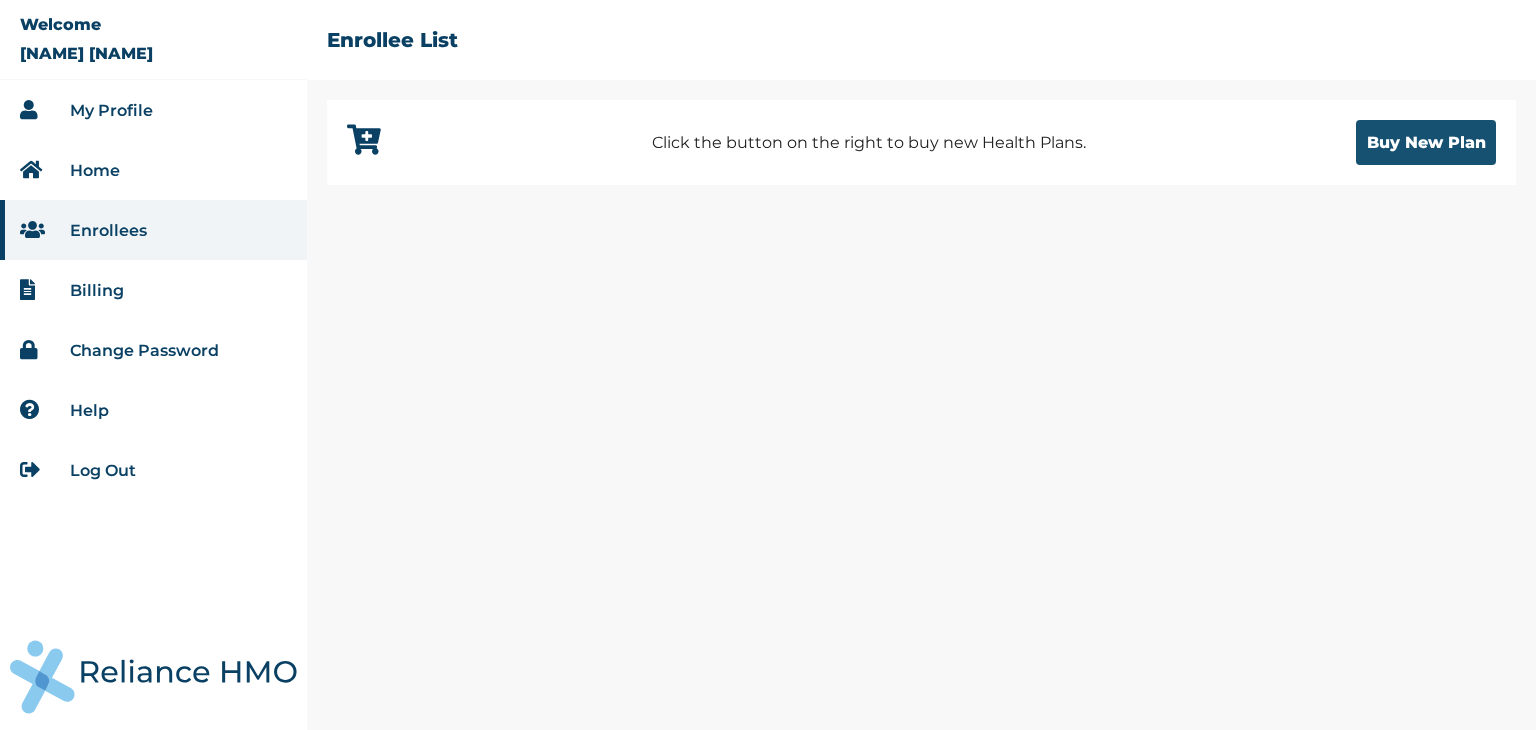 click on "Buy New Plan" at bounding box center (1426, 142) 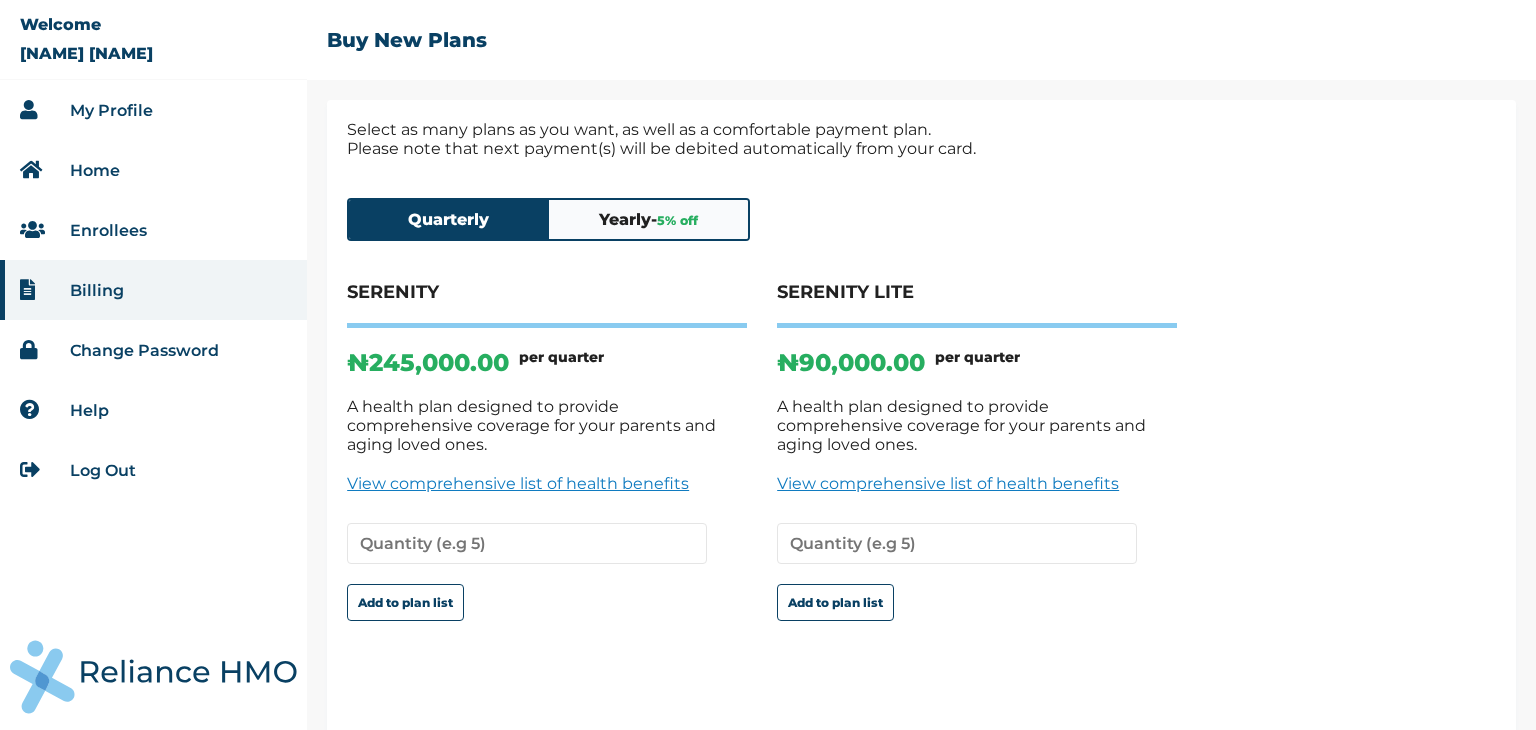 click on "View comprehensive list of health benefits" at bounding box center (547, 483) 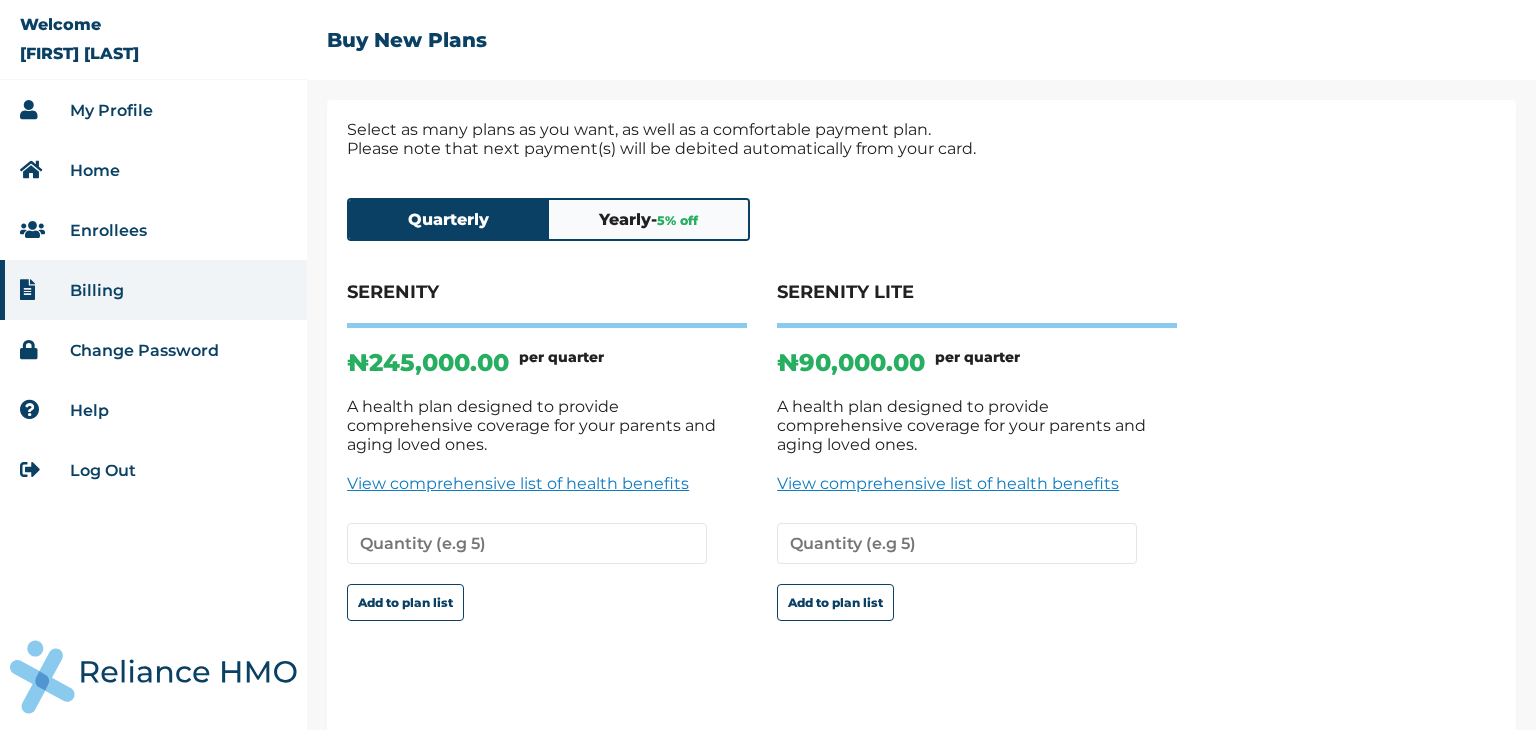 scroll, scrollTop: 0, scrollLeft: 0, axis: both 